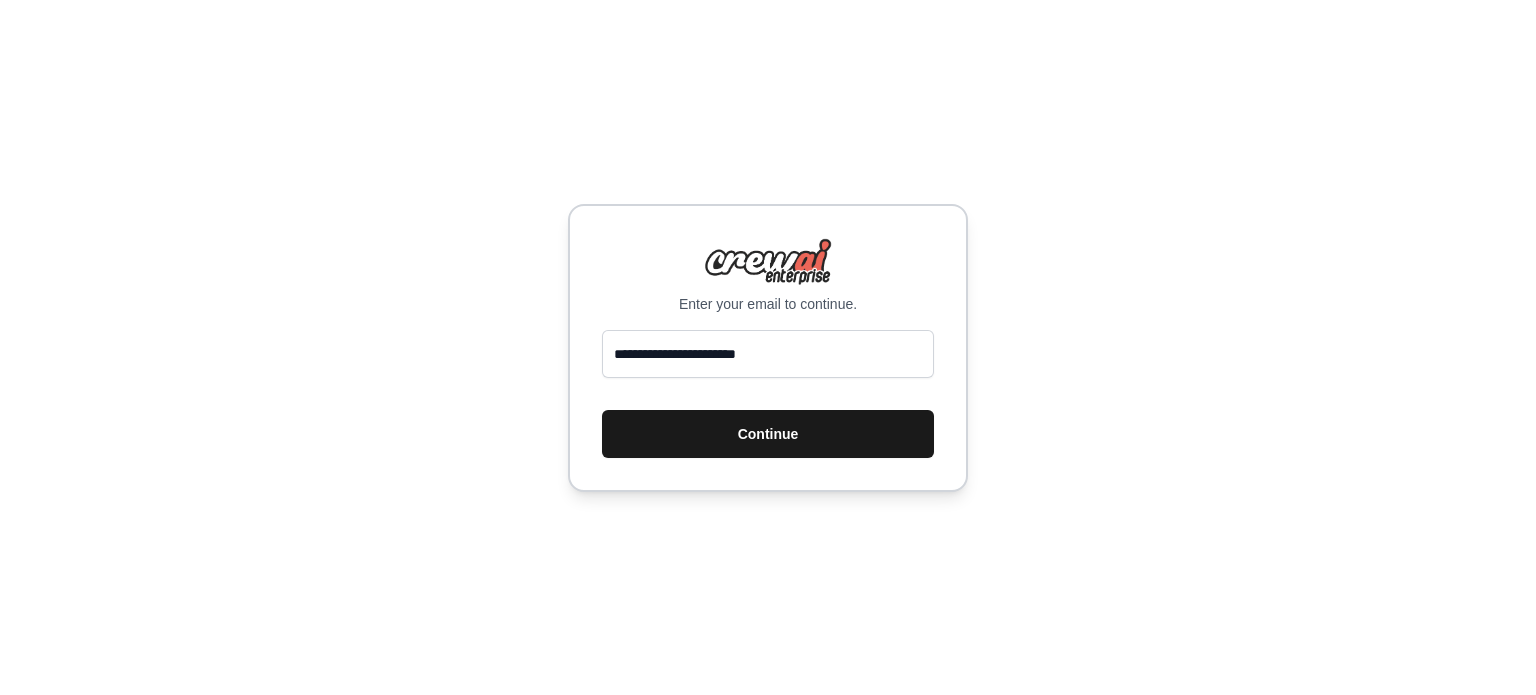 scroll, scrollTop: 0, scrollLeft: 0, axis: both 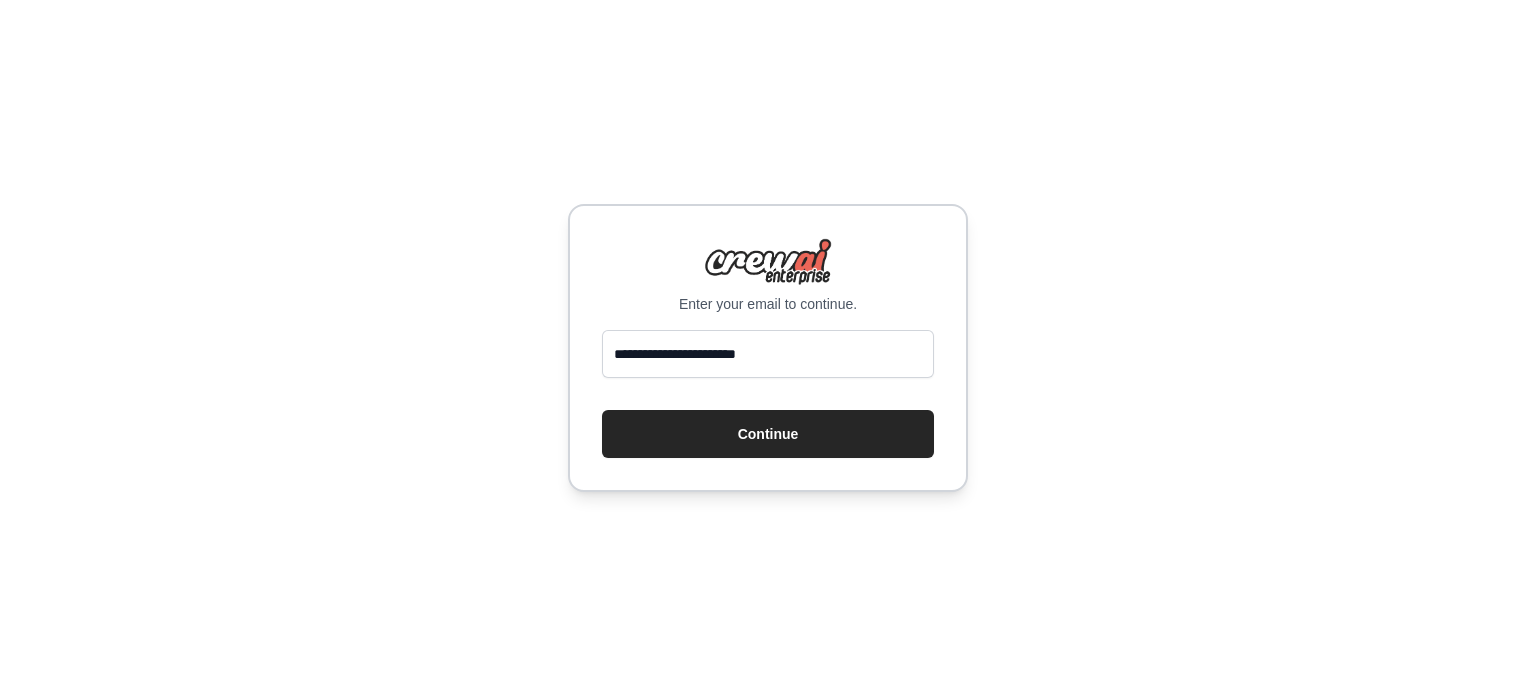 click at bounding box center [768, 262] 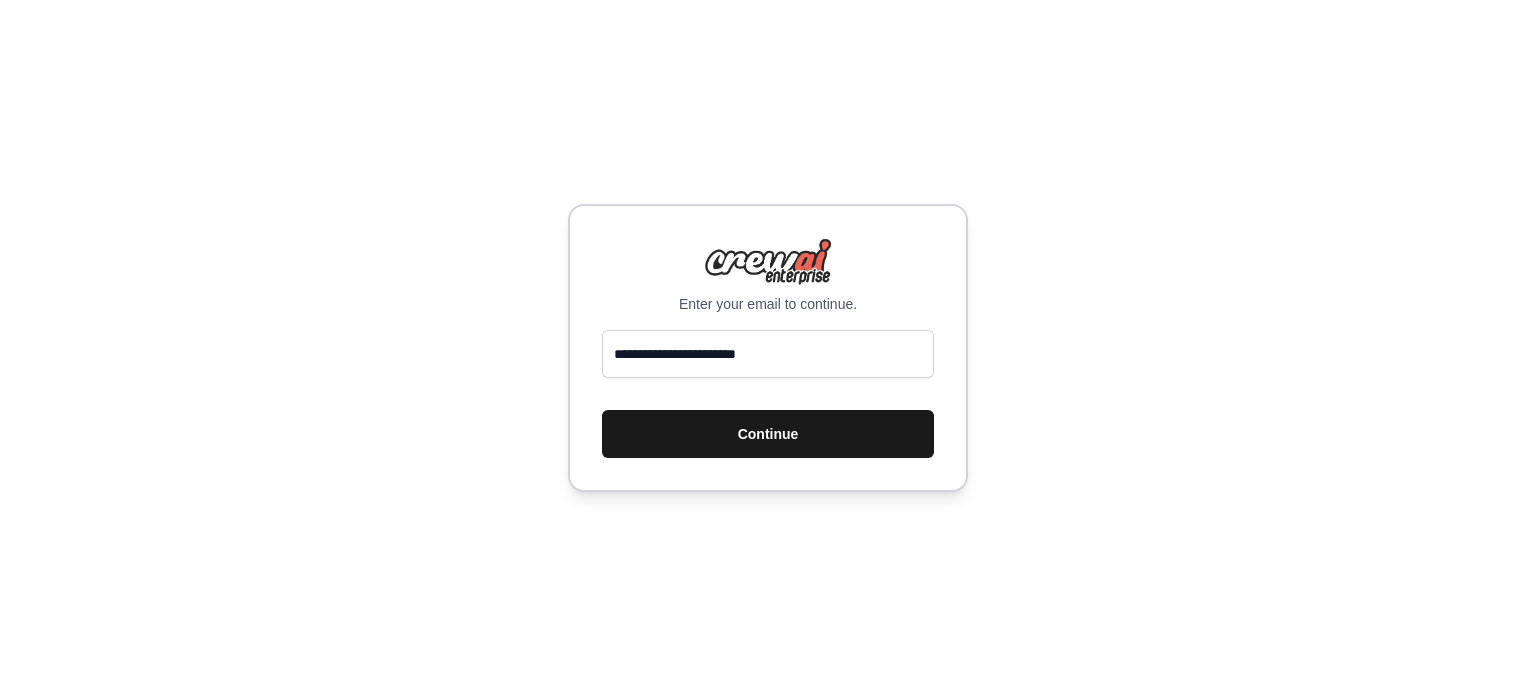 click on "Continue" at bounding box center [768, 434] 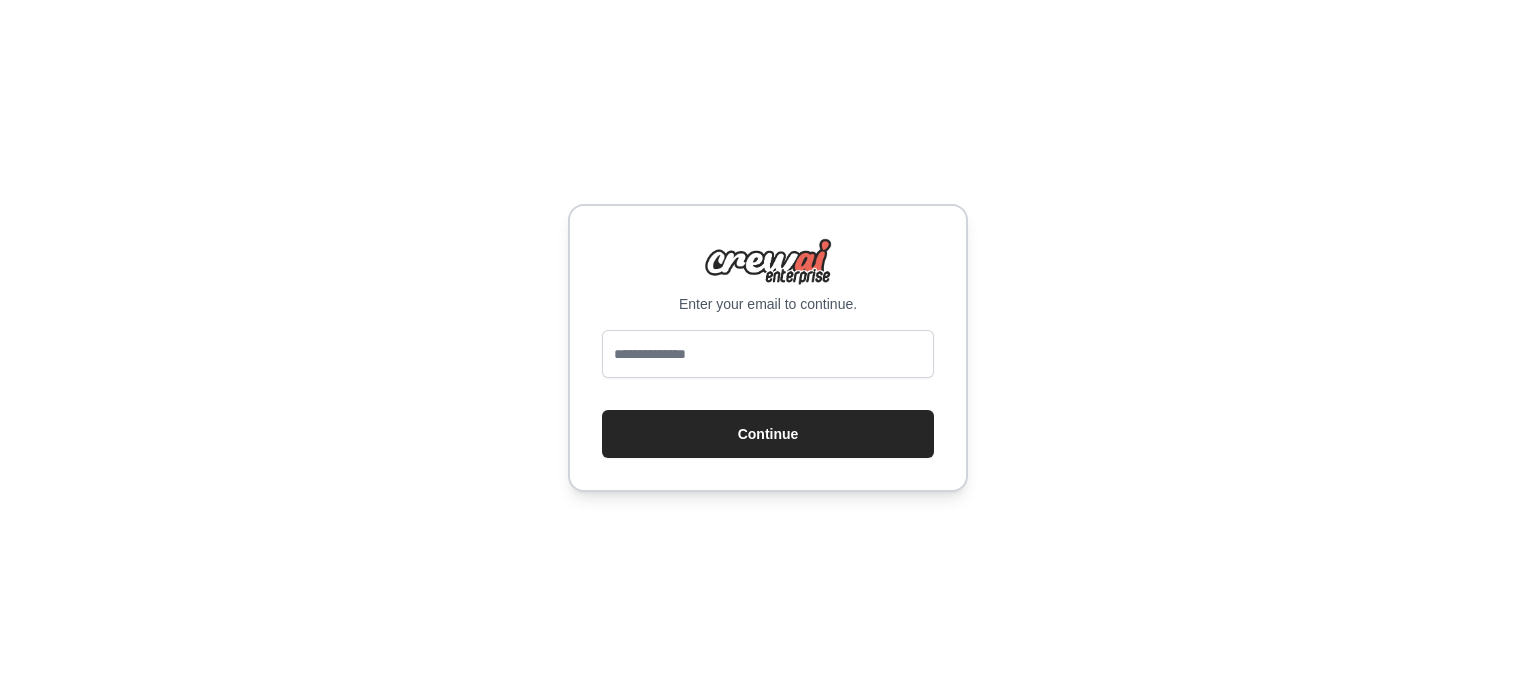 scroll, scrollTop: 0, scrollLeft: 0, axis: both 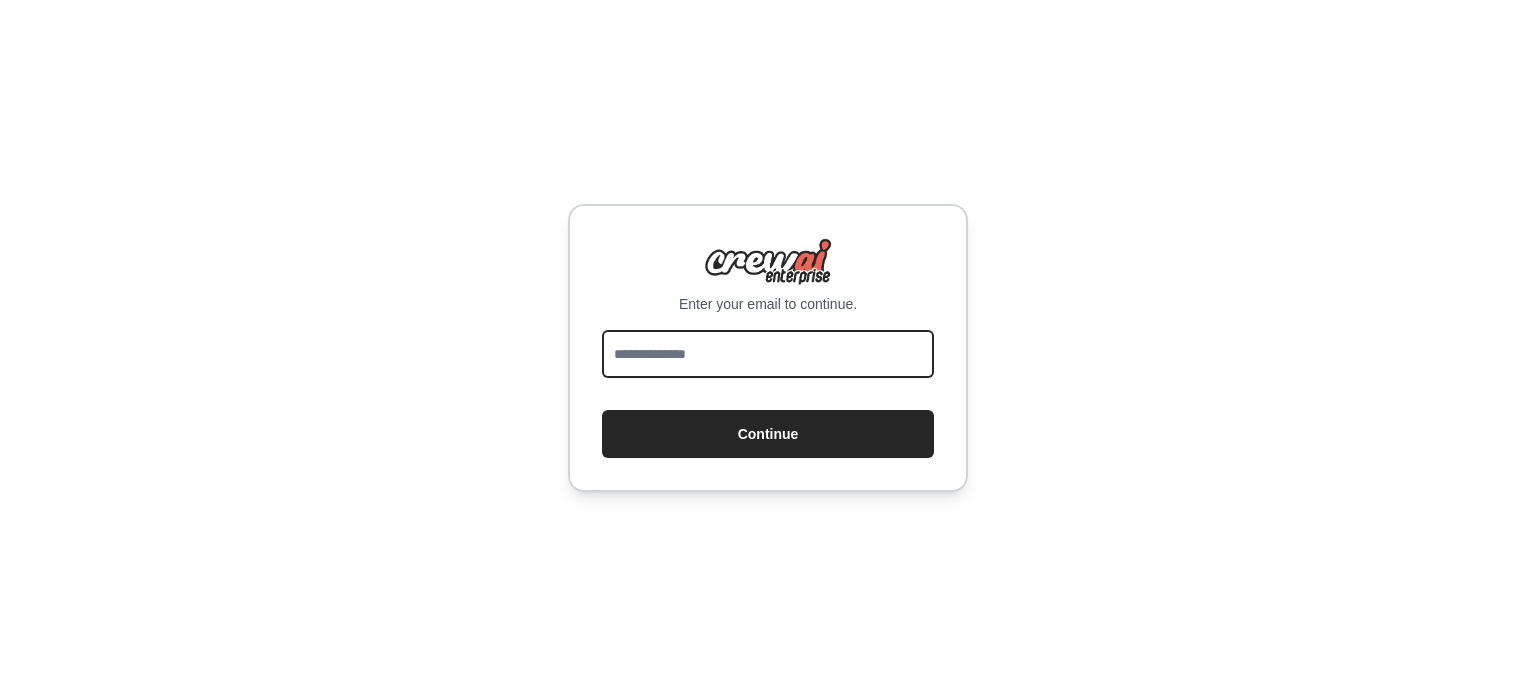 click at bounding box center (768, 354) 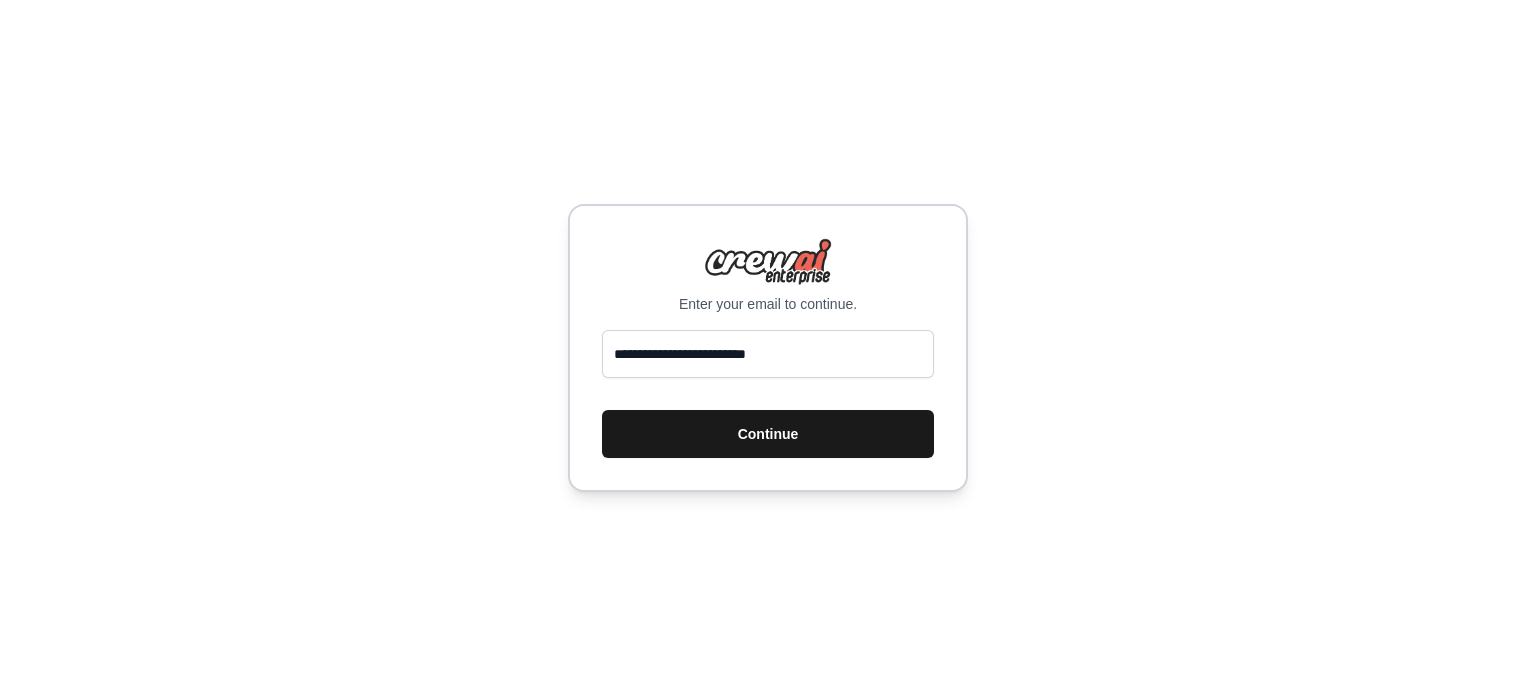 click on "Continue" at bounding box center (768, 434) 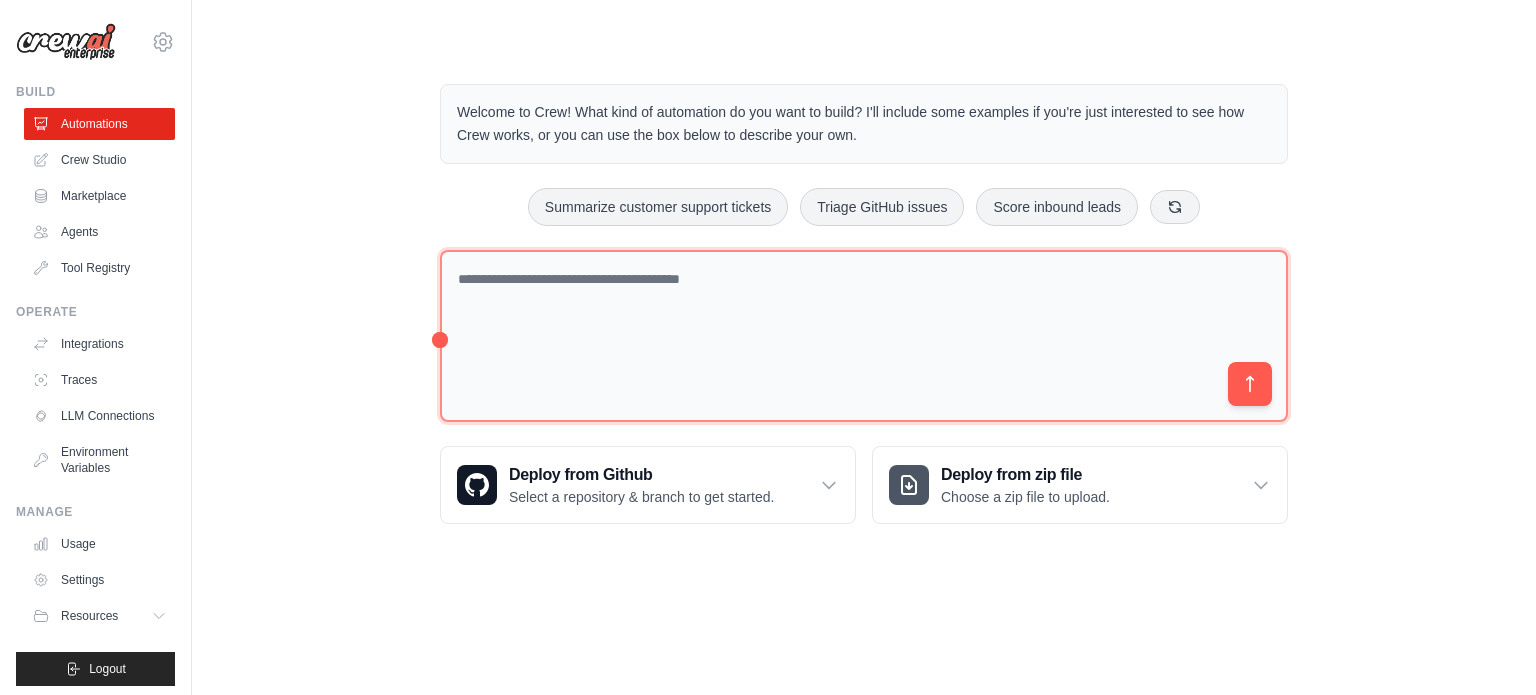 scroll, scrollTop: 0, scrollLeft: 0, axis: both 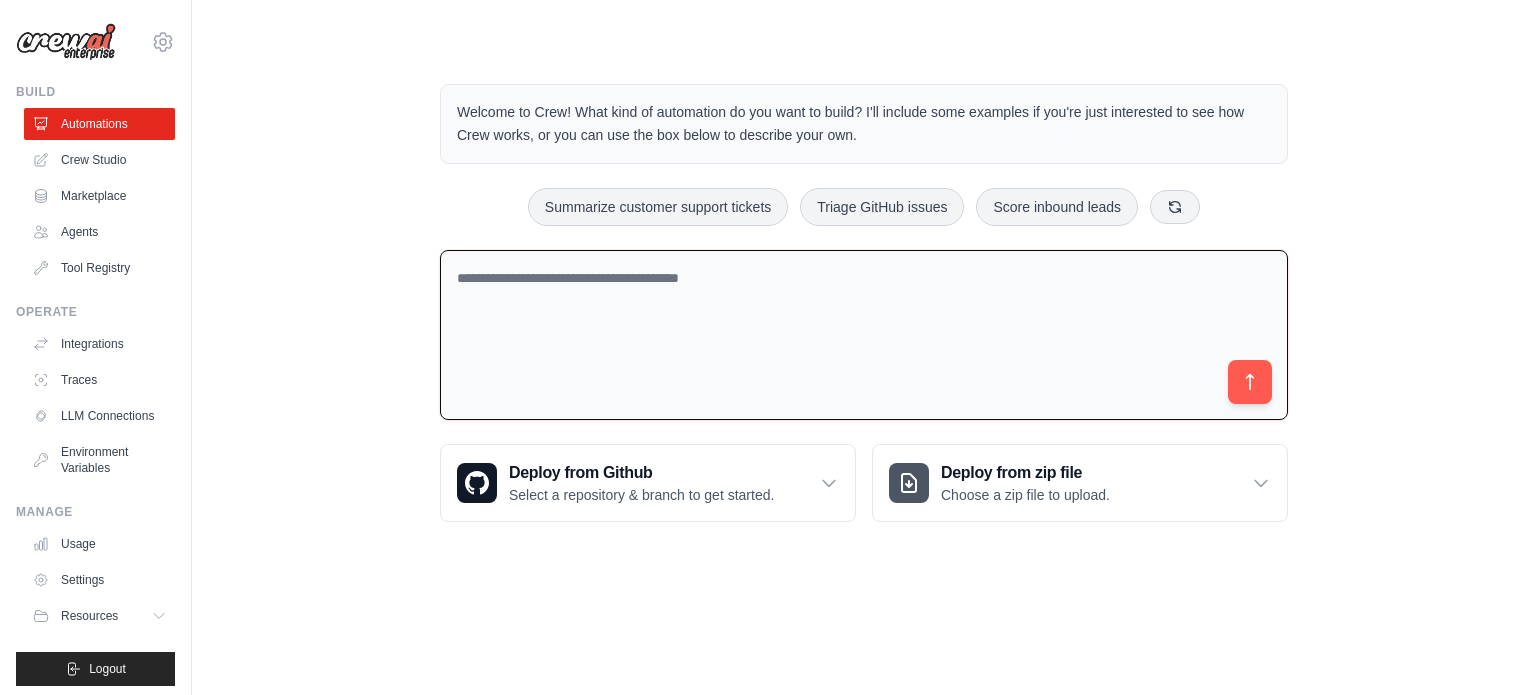click at bounding box center [864, 335] 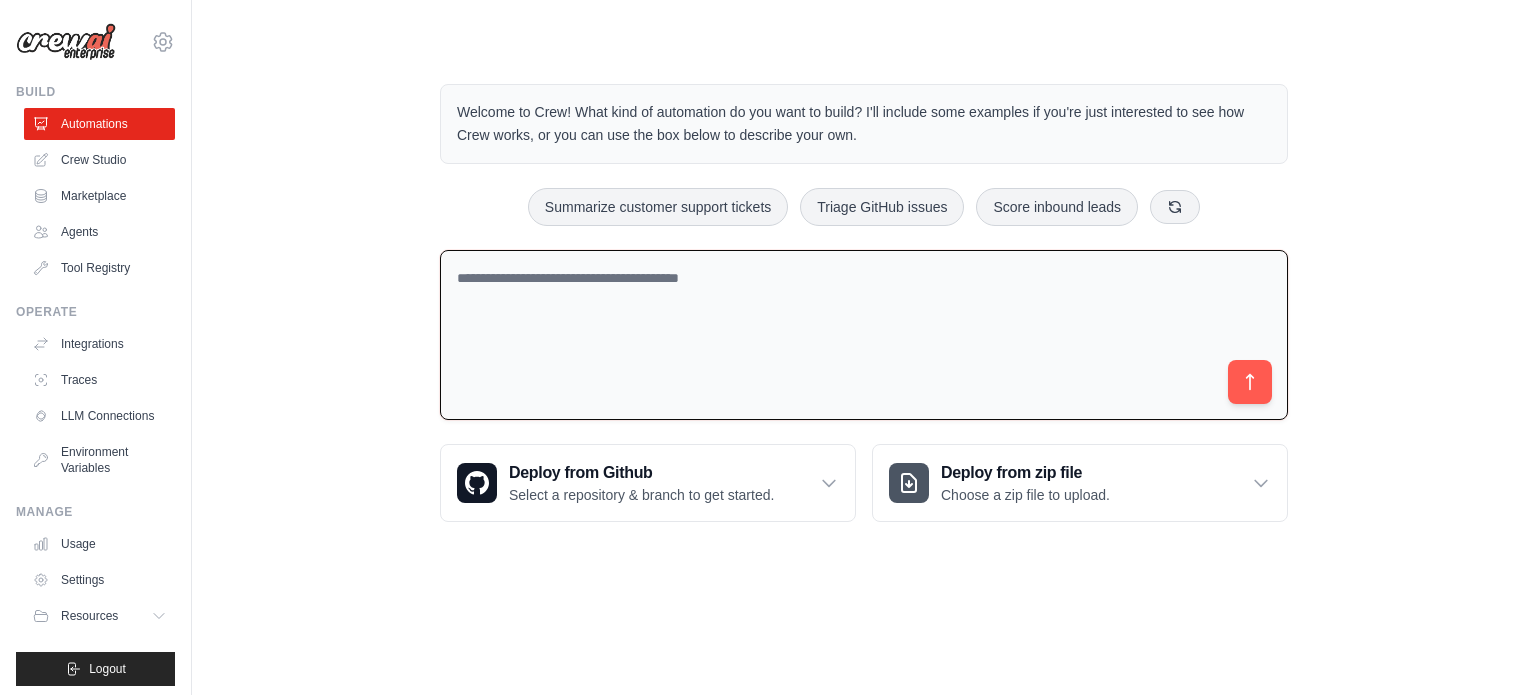 click at bounding box center (864, 335) 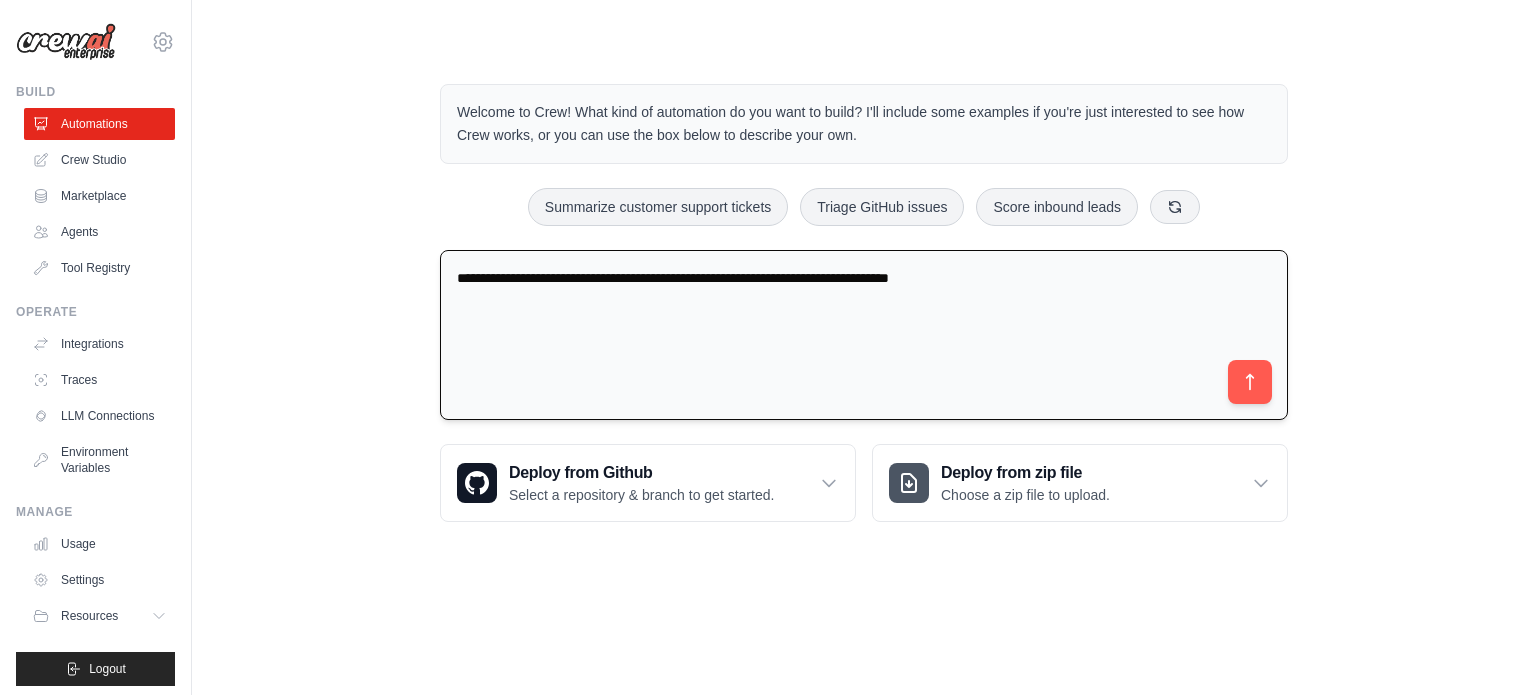 click on "**********" at bounding box center [864, 335] 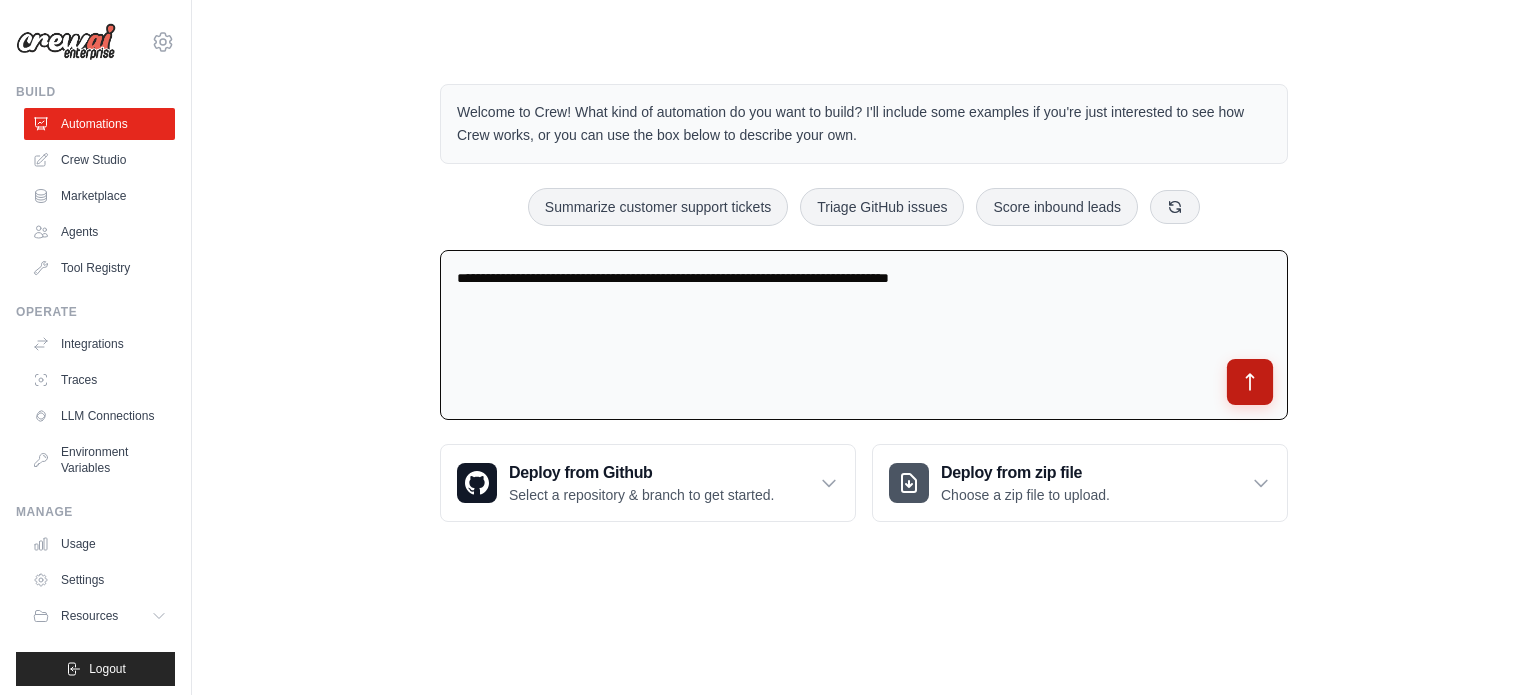 type on "**********" 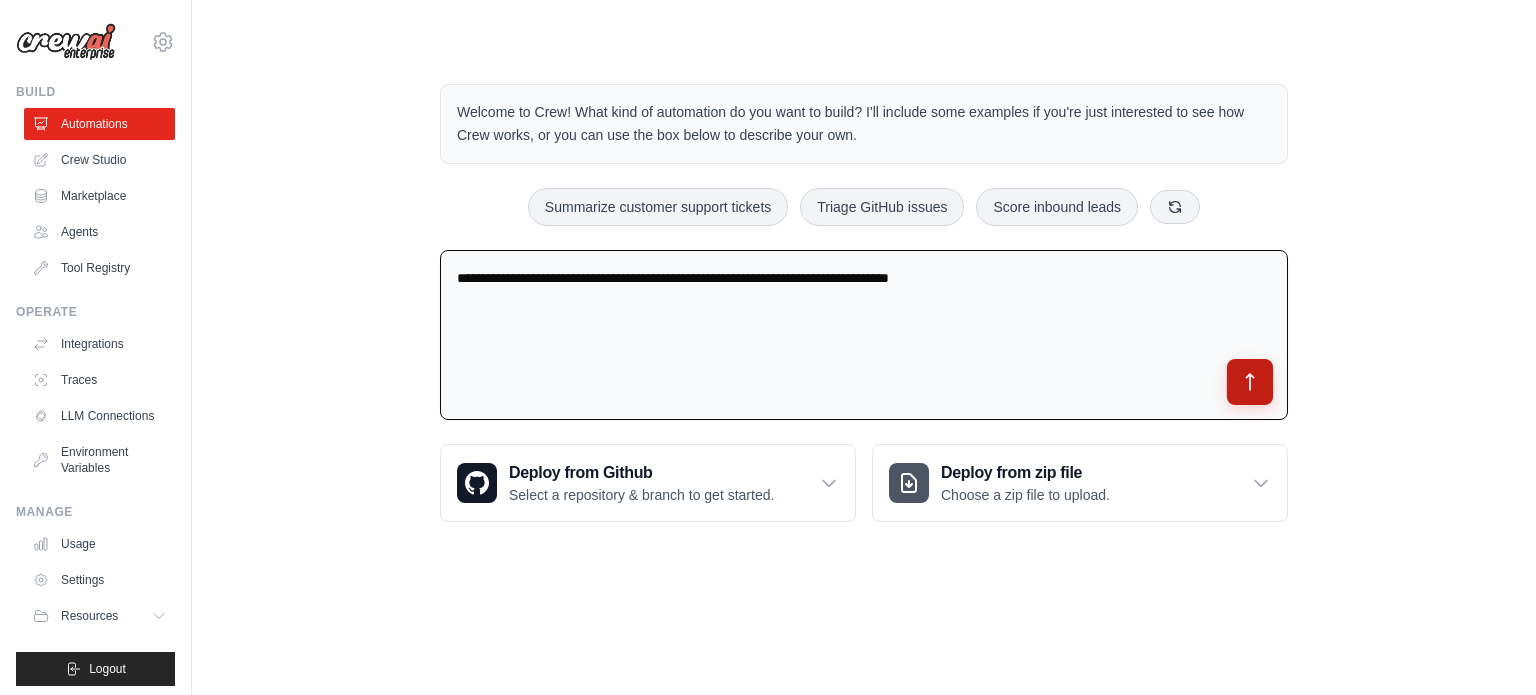 click 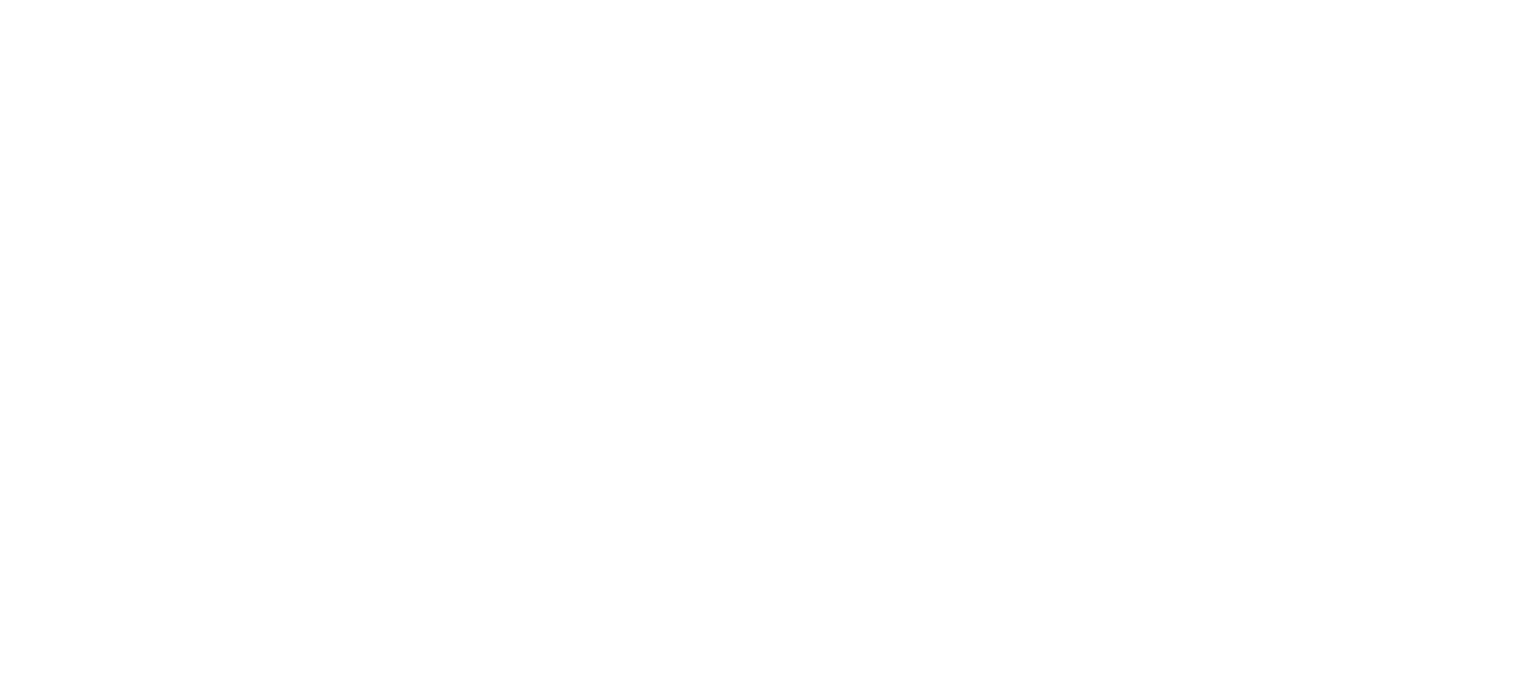 scroll, scrollTop: 0, scrollLeft: 0, axis: both 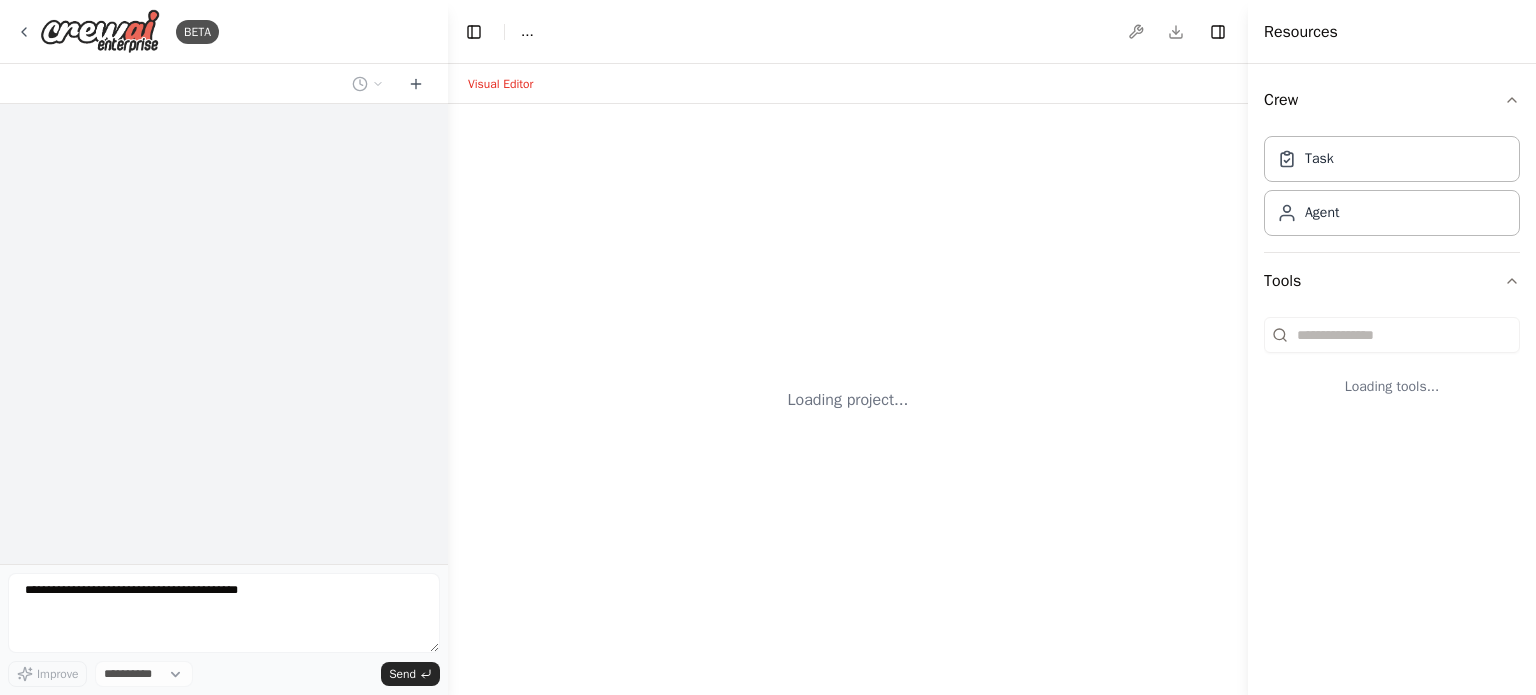 select on "****" 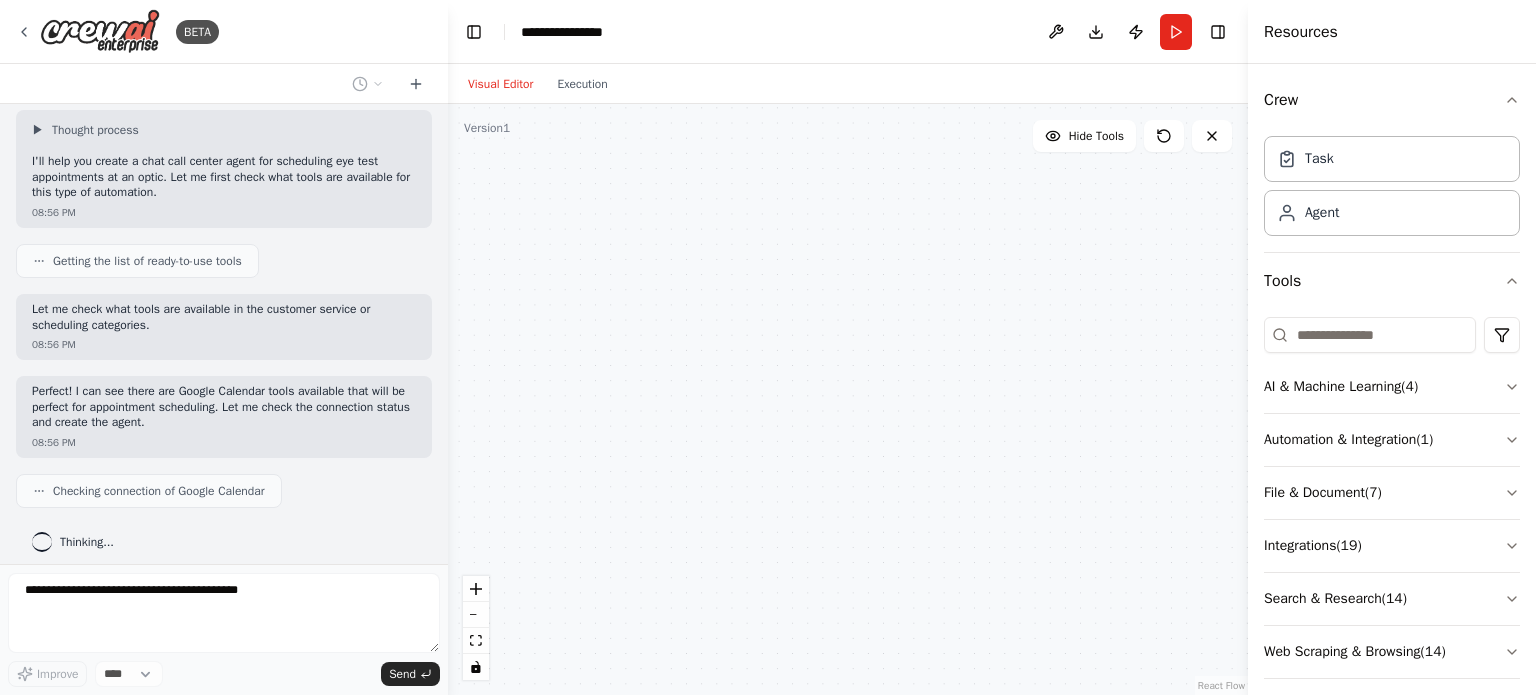 scroll, scrollTop: 102, scrollLeft: 0, axis: vertical 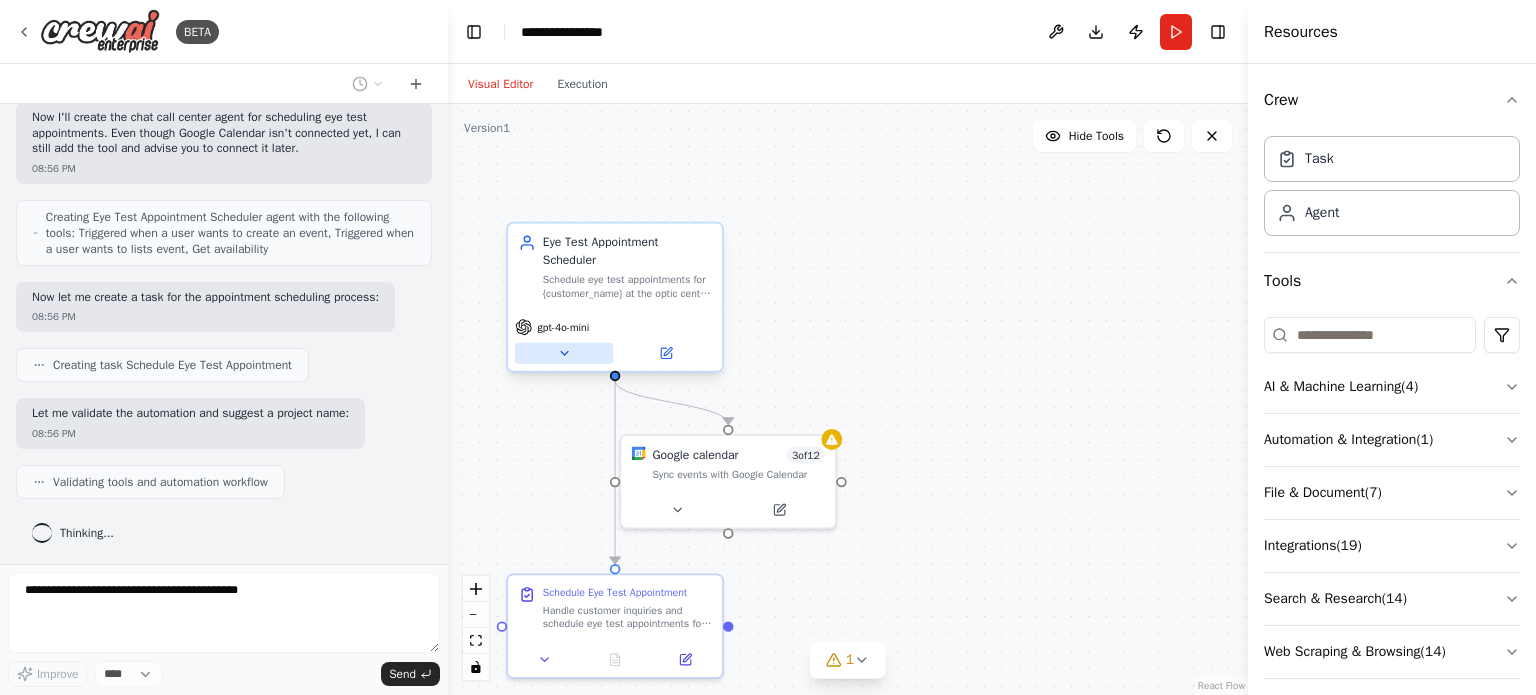 click 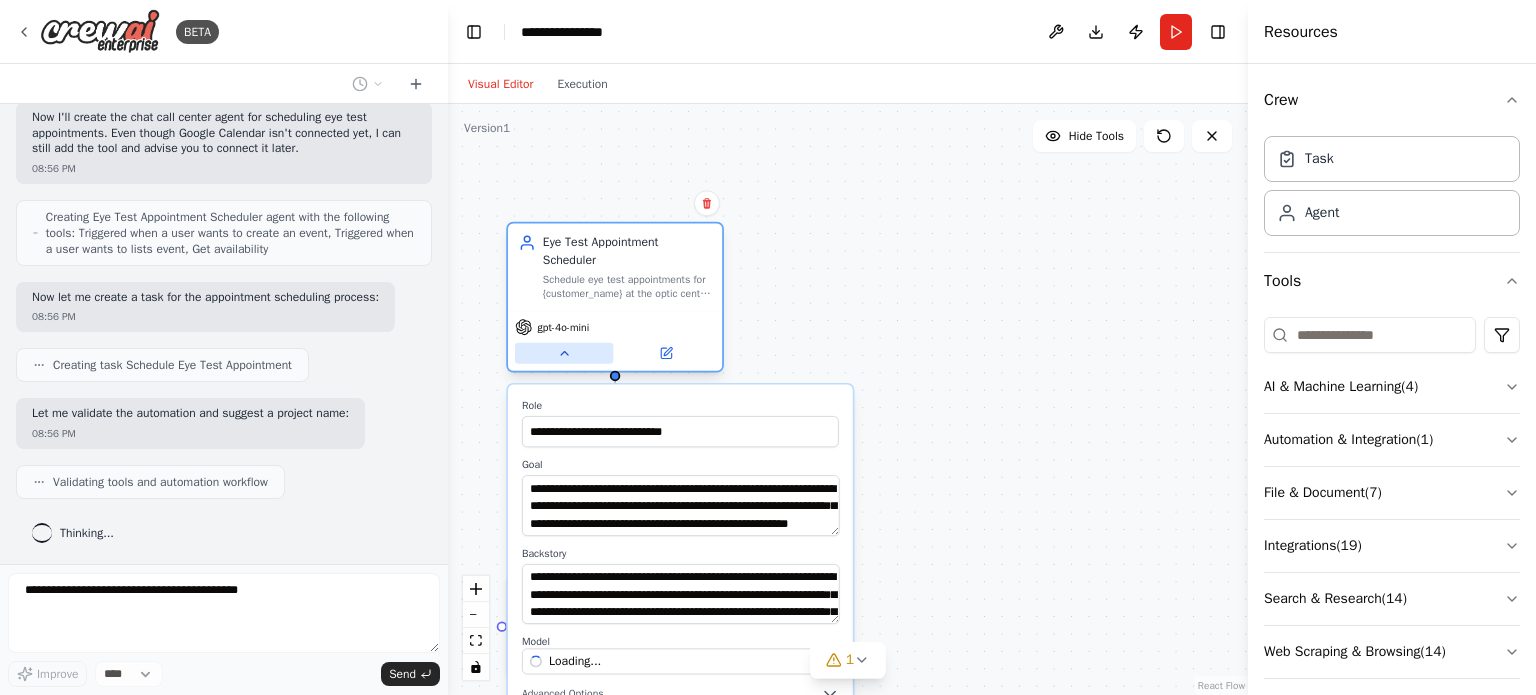 scroll, scrollTop: 564, scrollLeft: 0, axis: vertical 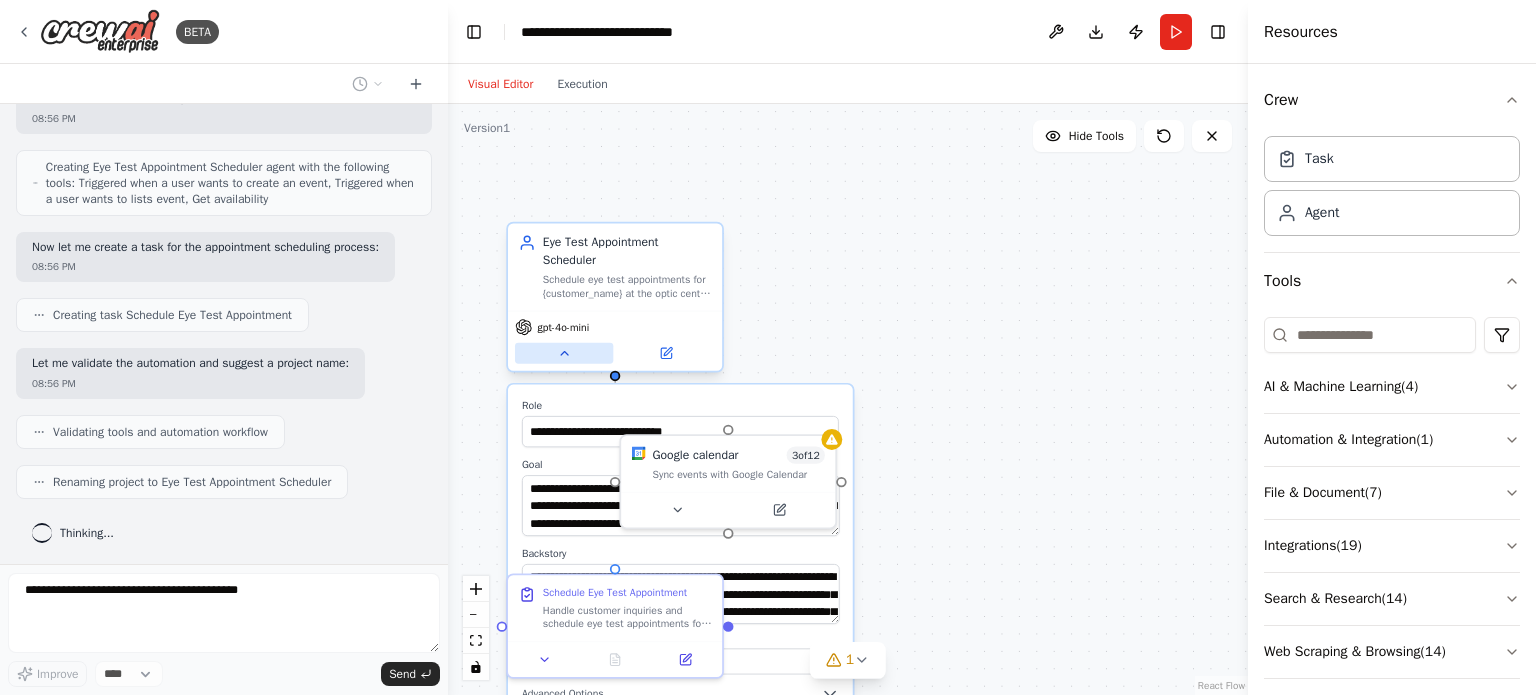 click 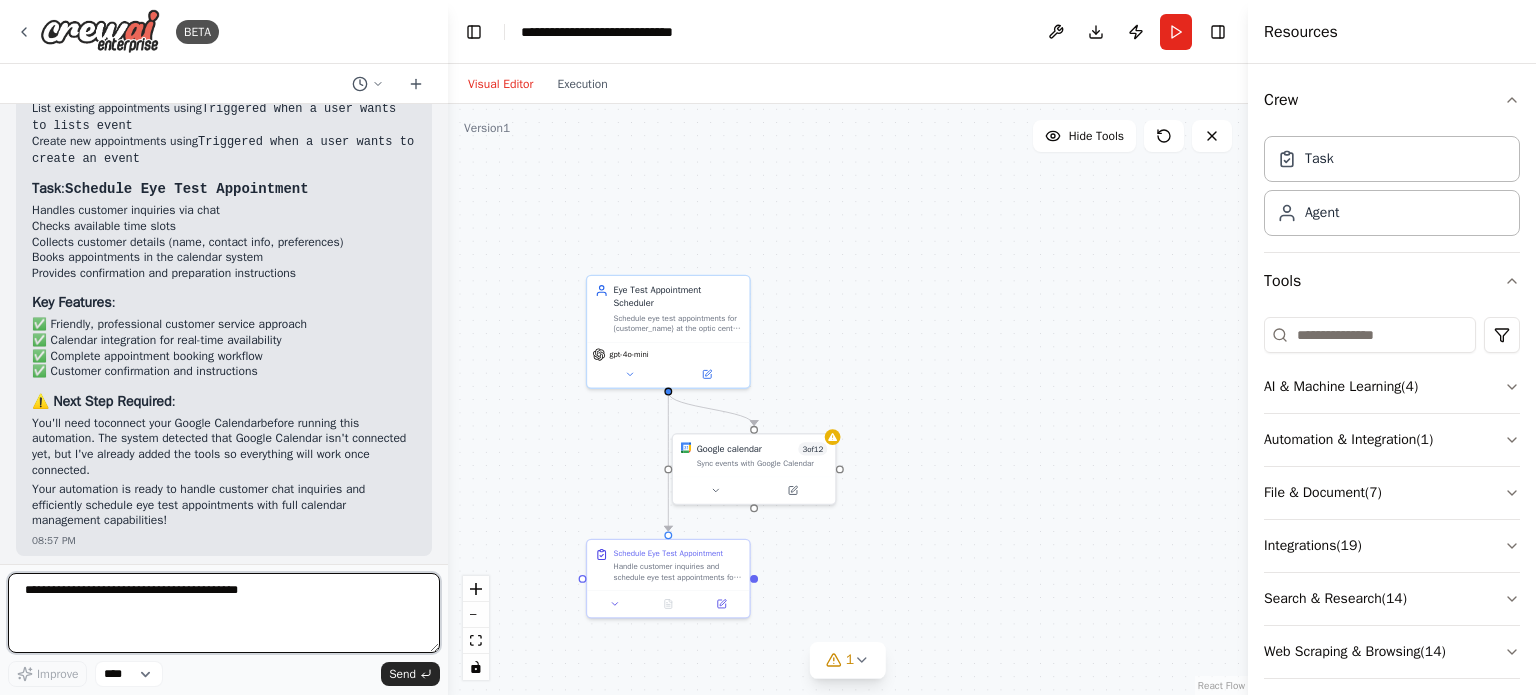 scroll, scrollTop: 1143, scrollLeft: 0, axis: vertical 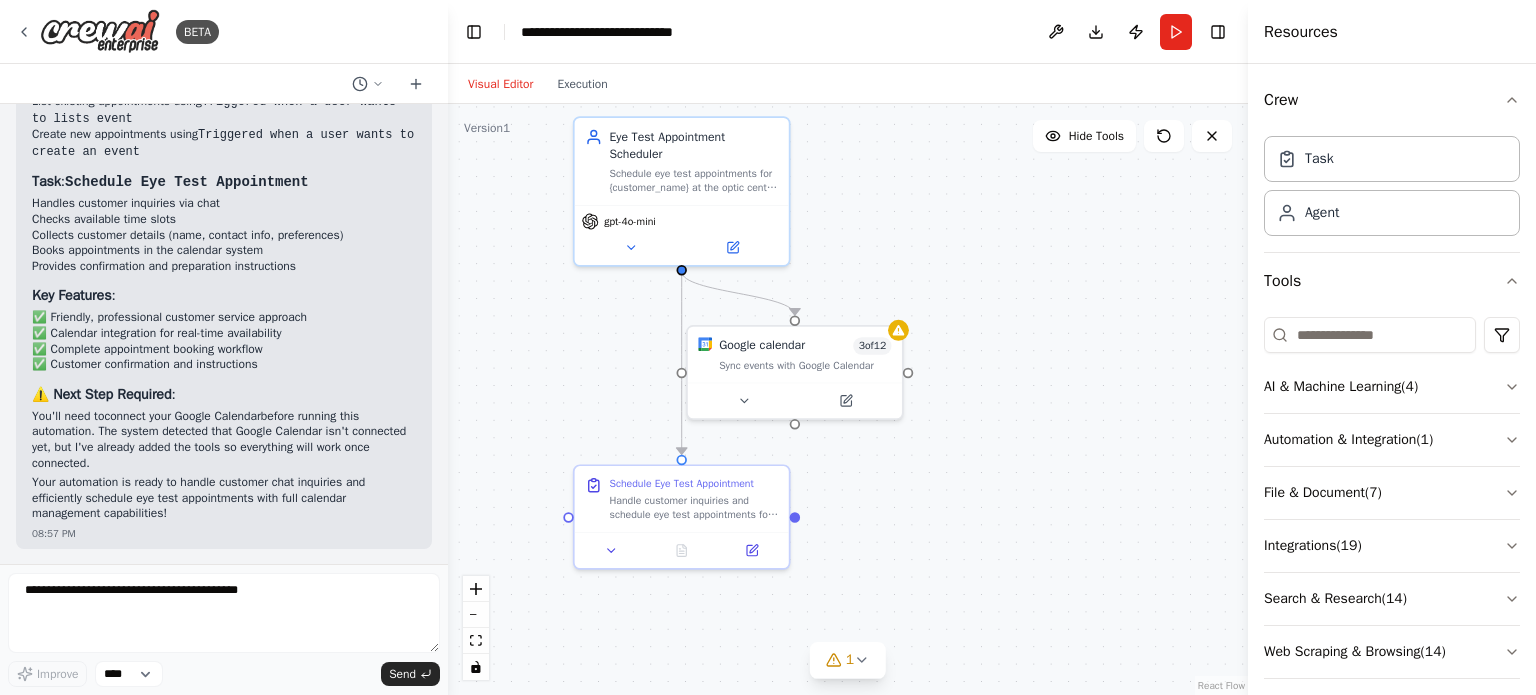 drag, startPoint x: 796, startPoint y: 556, endPoint x: 956, endPoint y: 480, distance: 177.13272 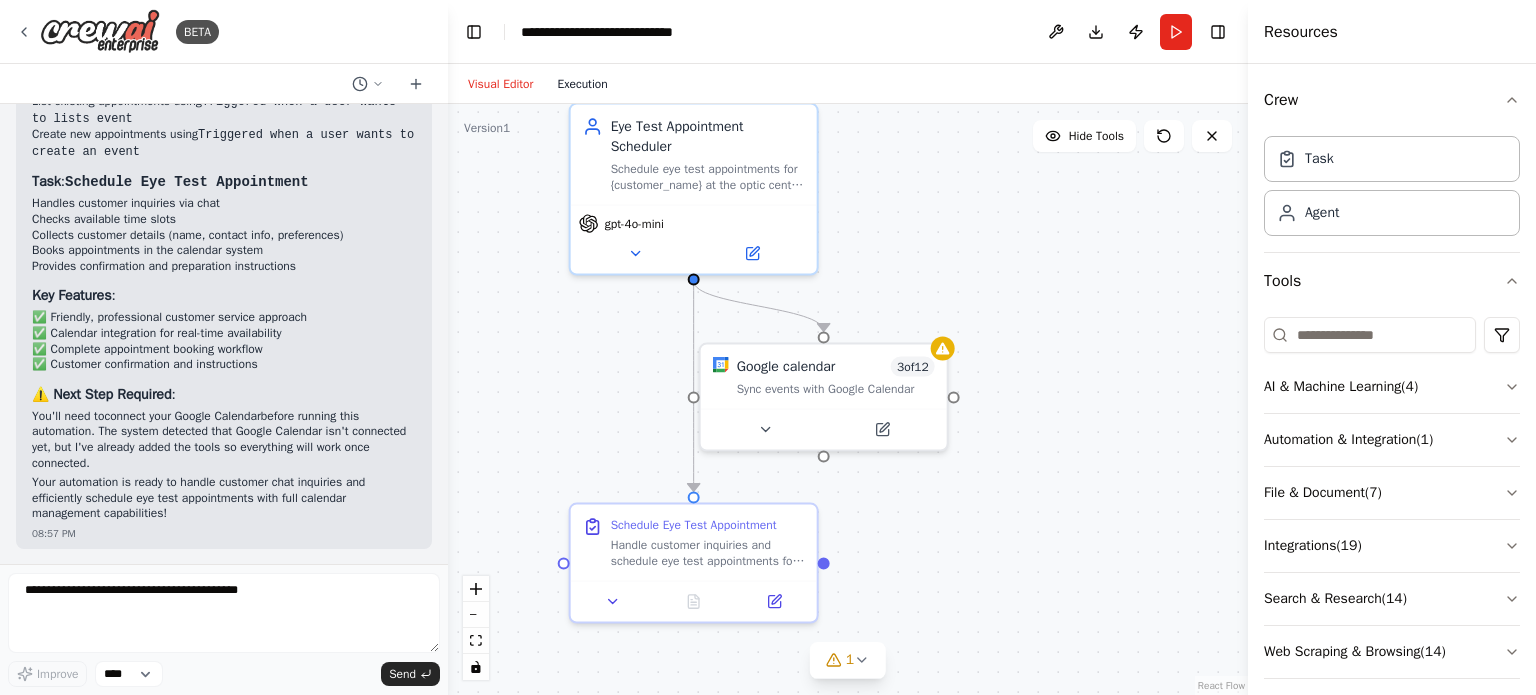 click on "Execution" at bounding box center (582, 84) 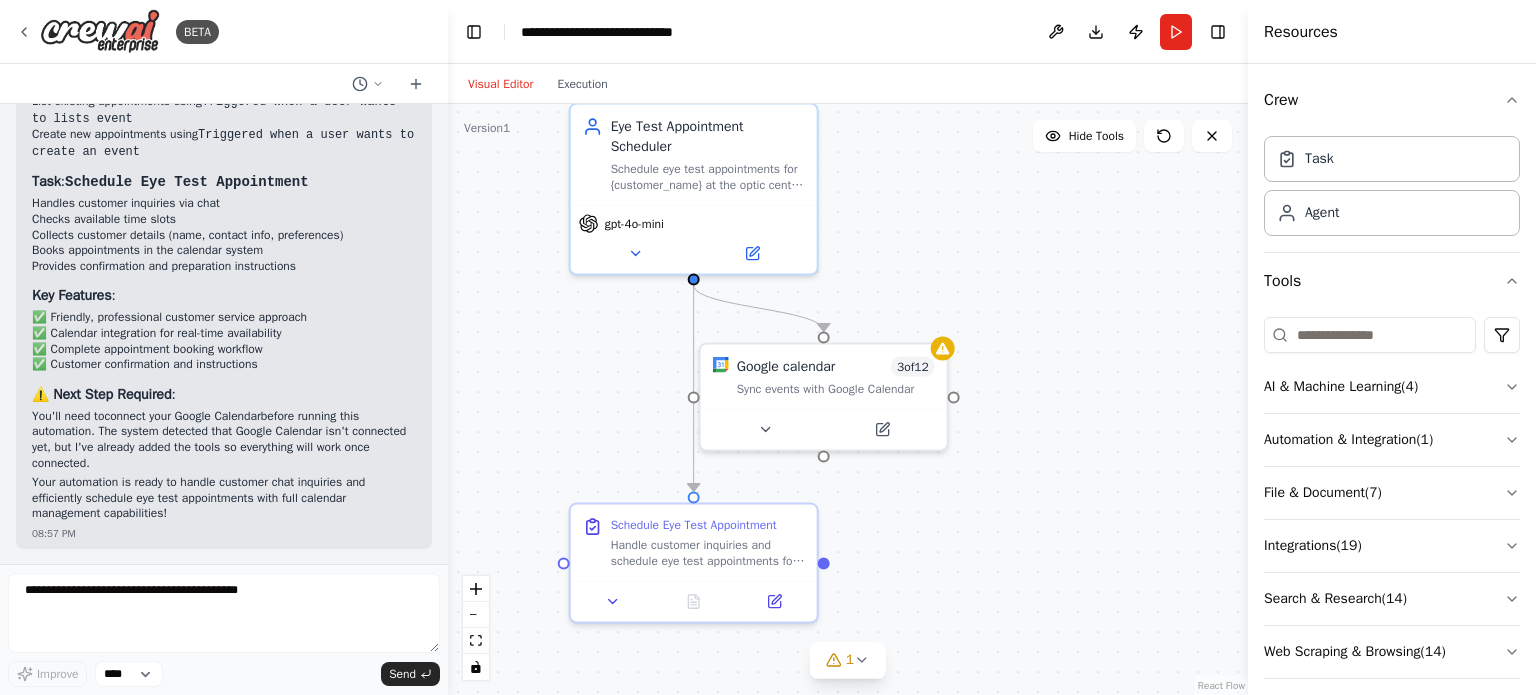 click on "Visual Editor" at bounding box center [500, 84] 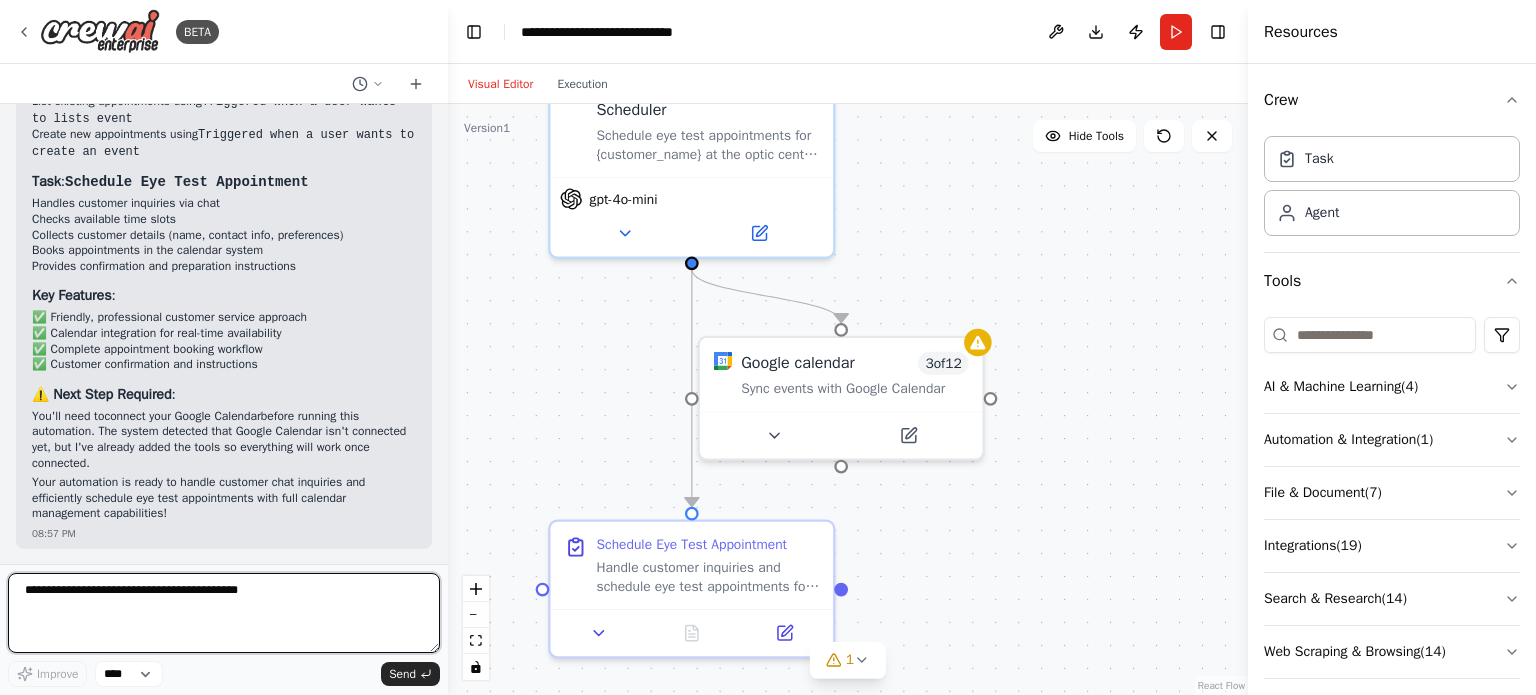 click at bounding box center (224, 613) 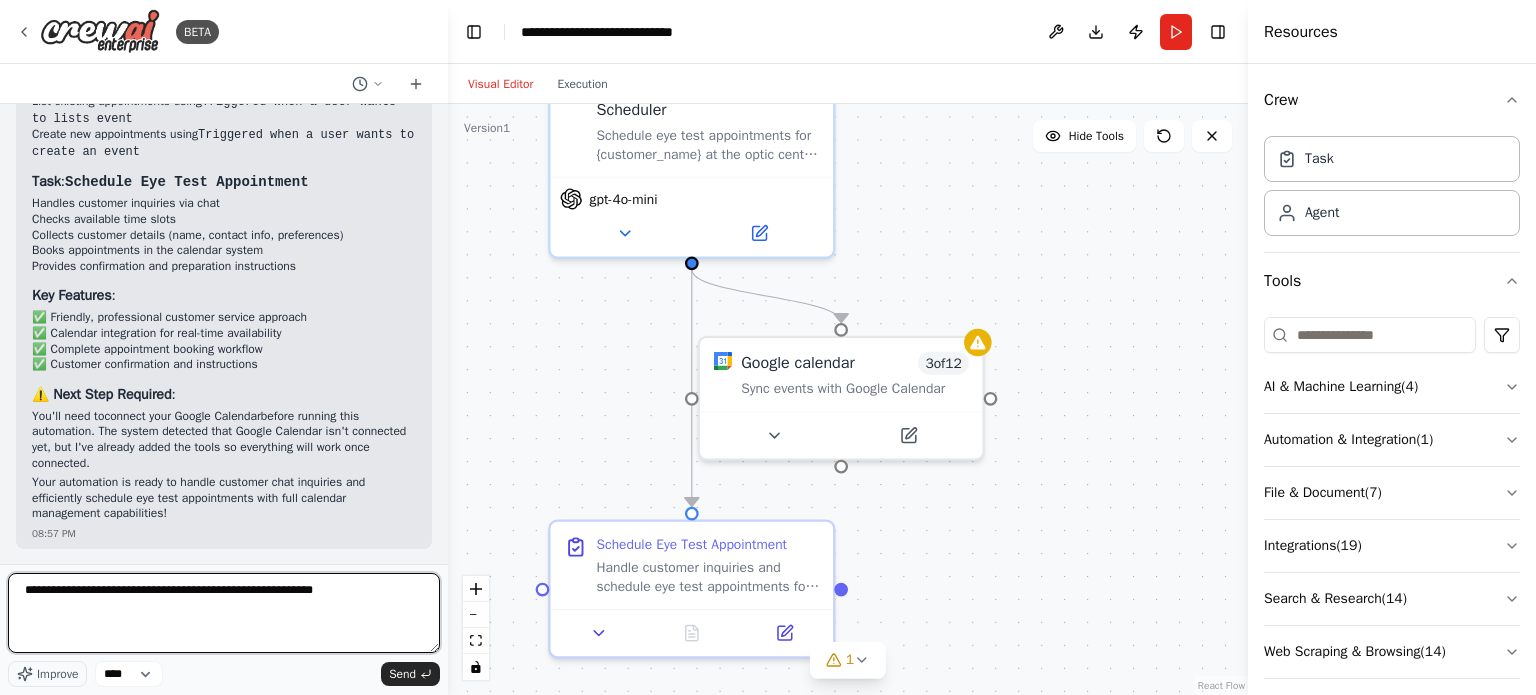 type on "**********" 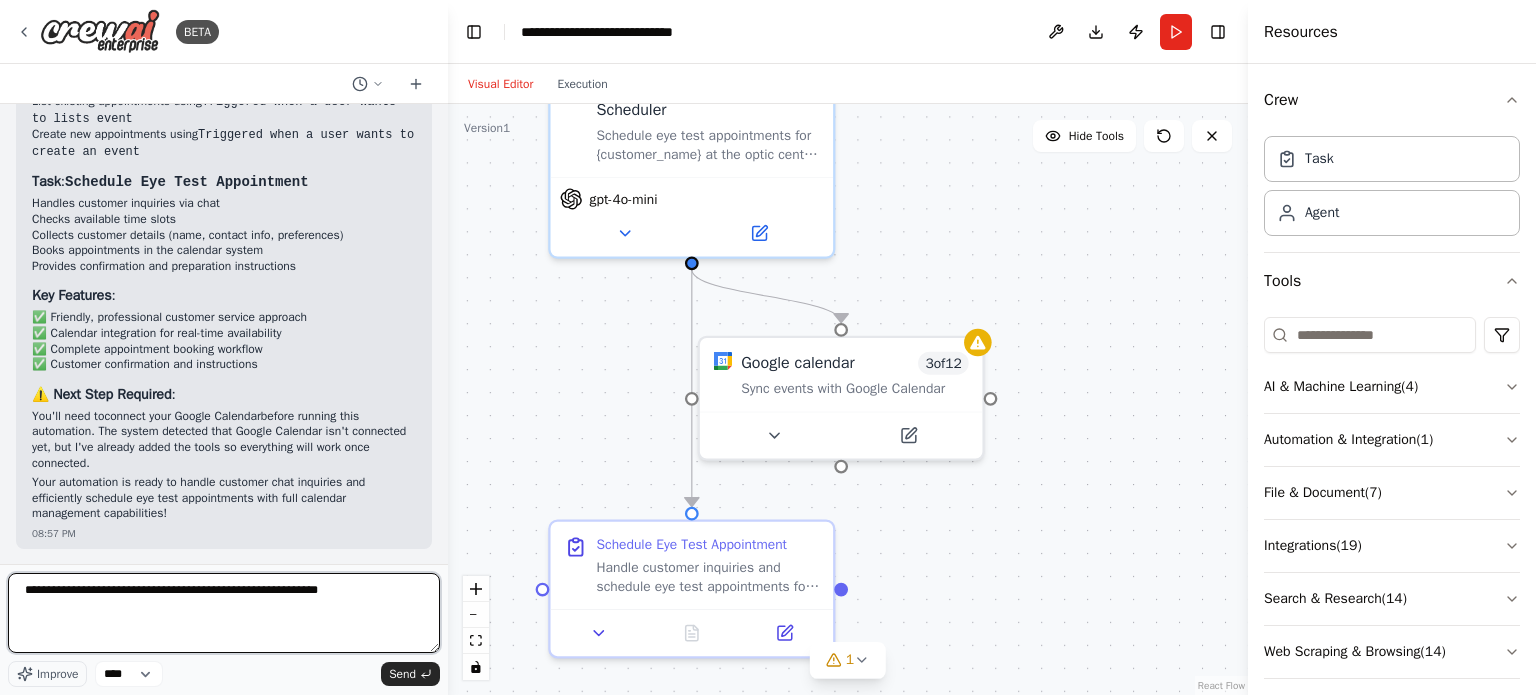 type 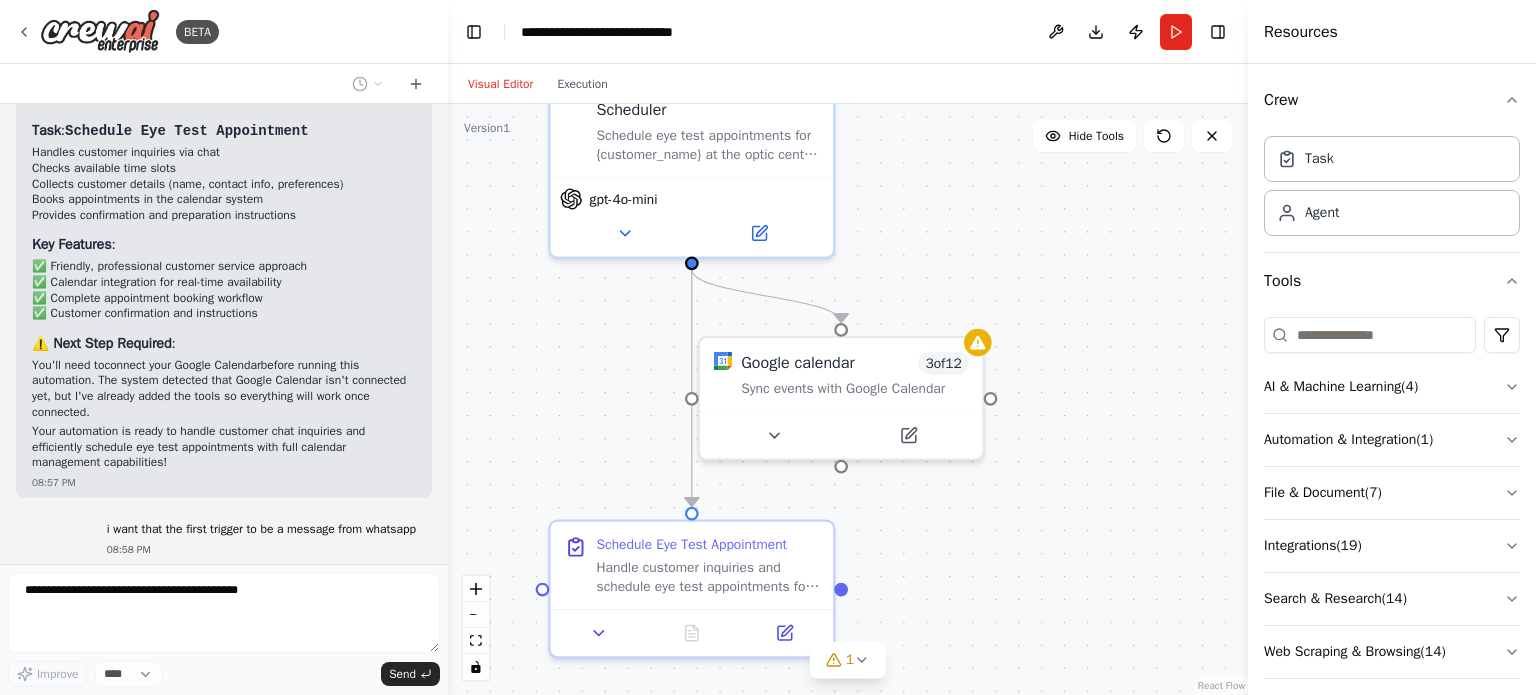 scroll, scrollTop: 1261, scrollLeft: 0, axis: vertical 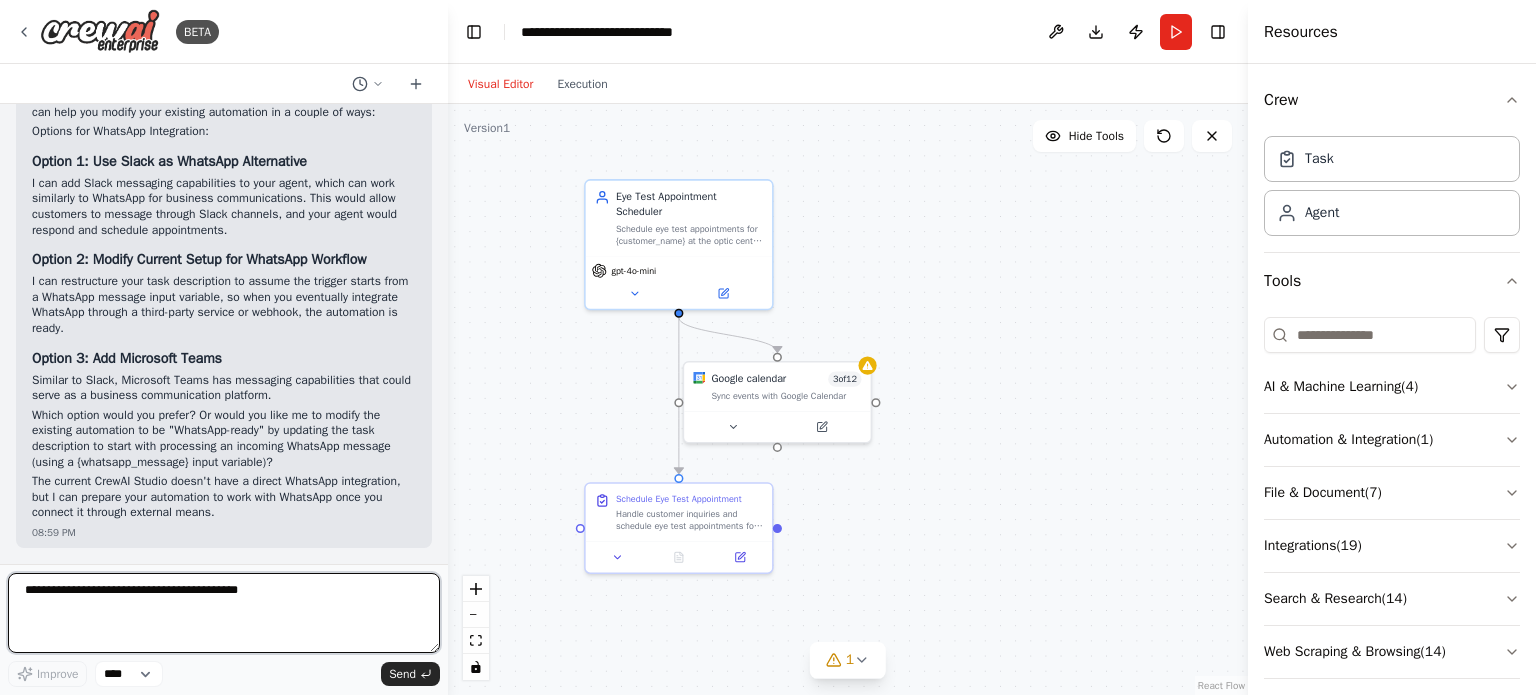 click at bounding box center [224, 613] 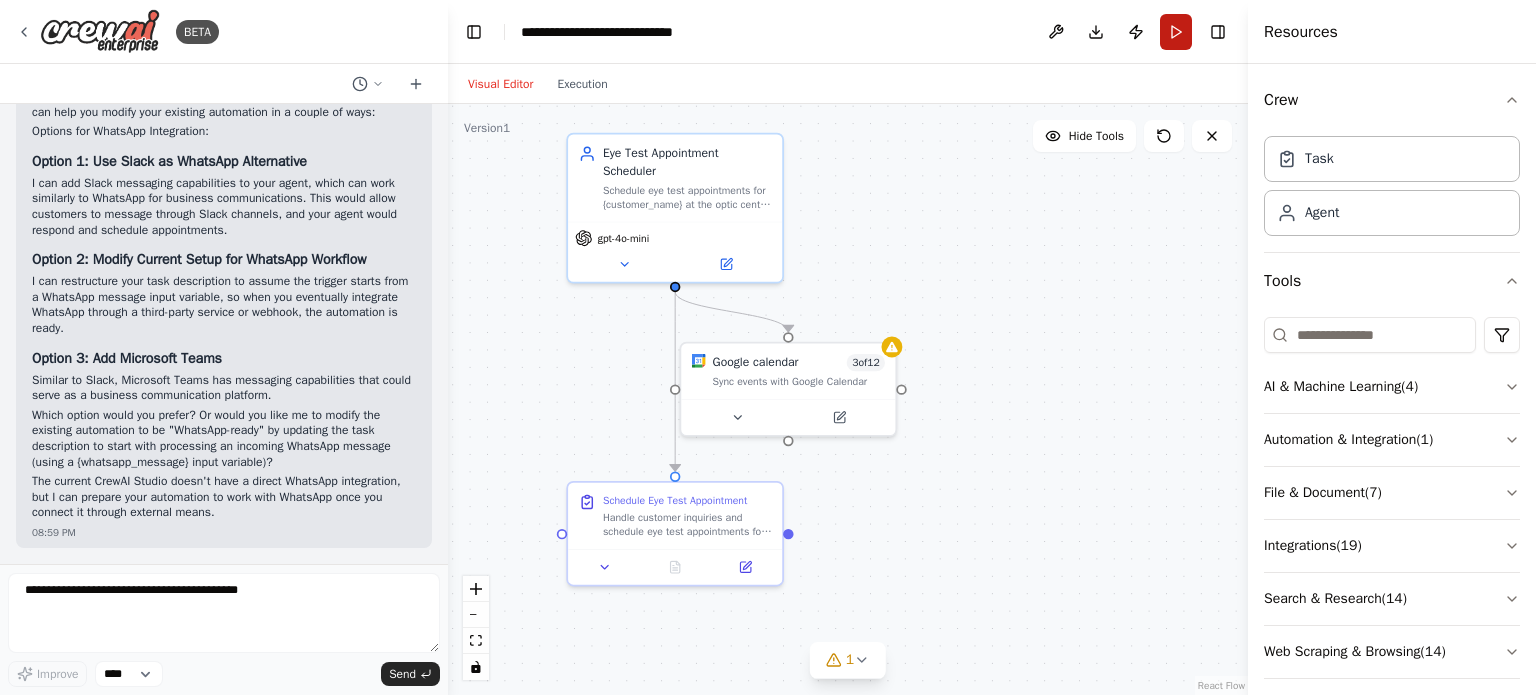 click on "Run" at bounding box center [1176, 32] 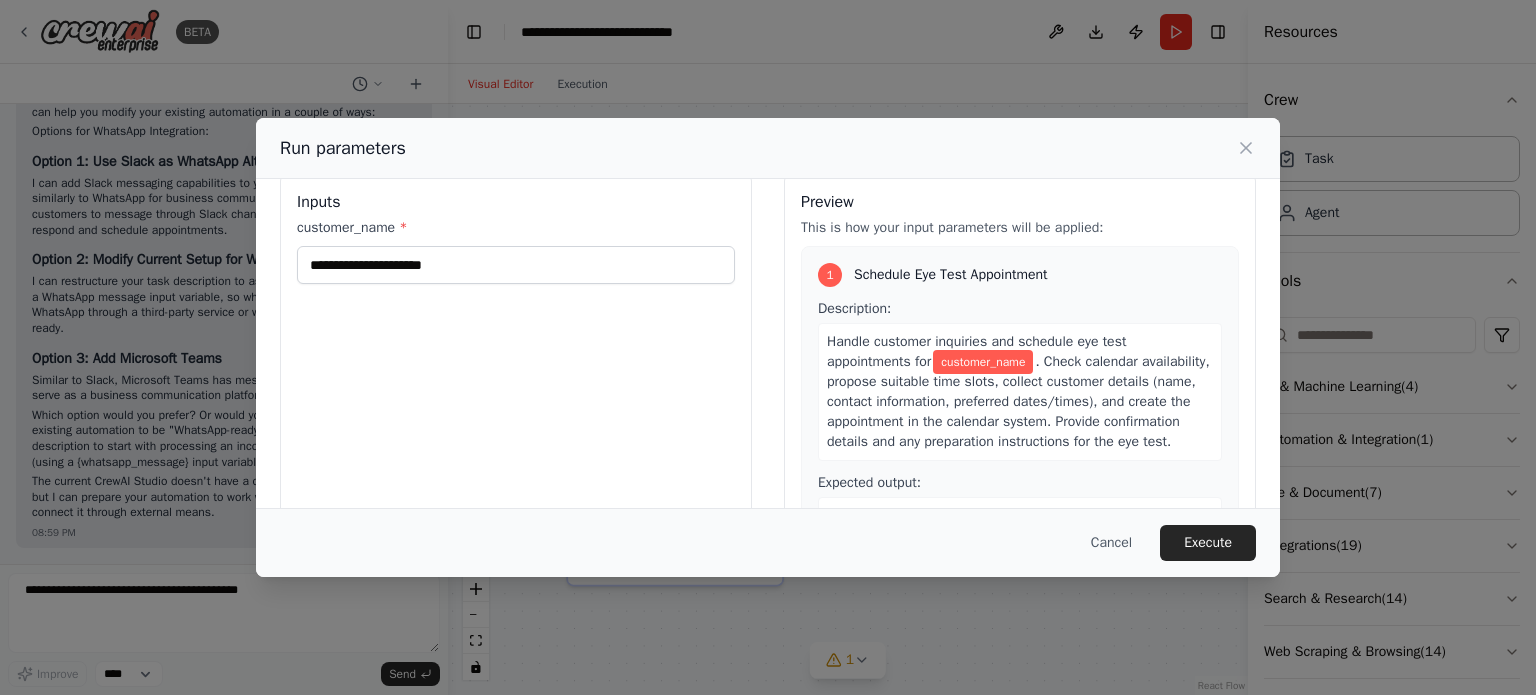 scroll, scrollTop: 100, scrollLeft: 0, axis: vertical 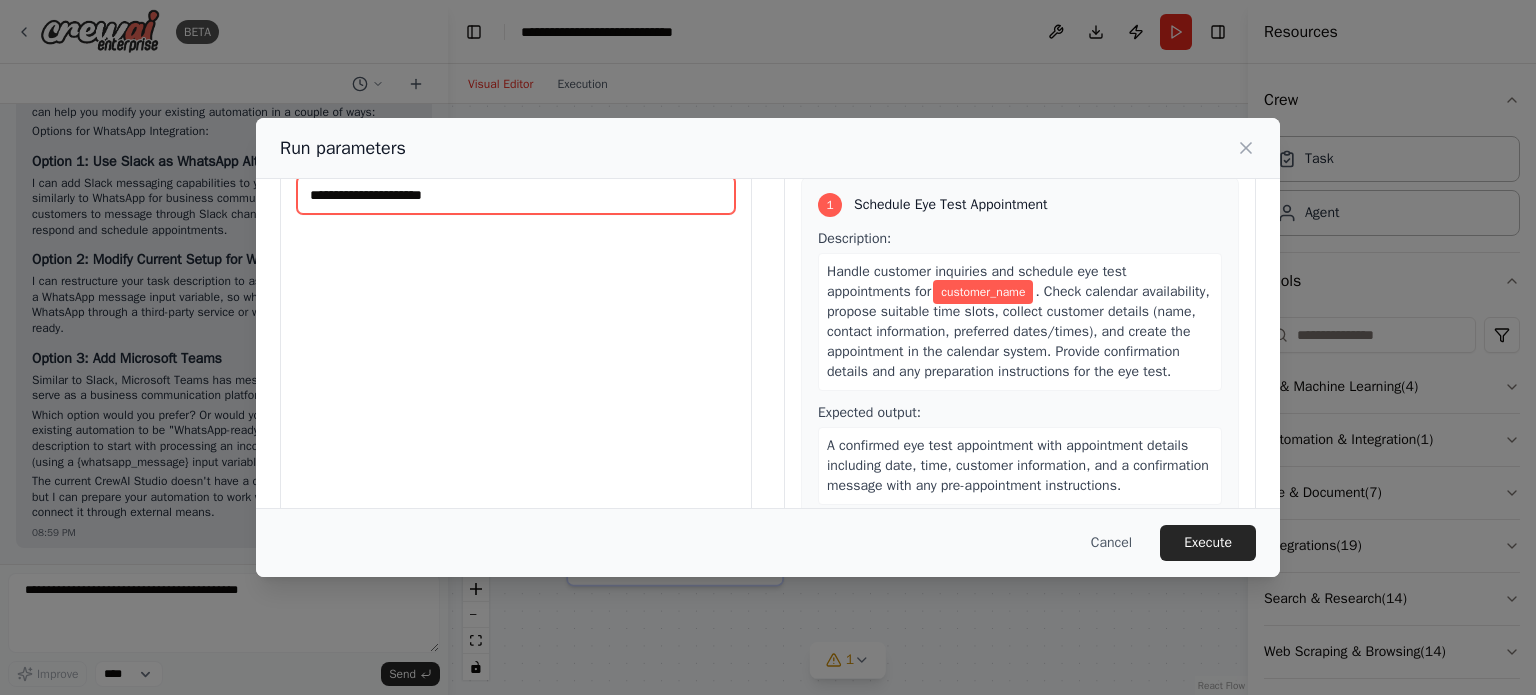 click on "customer_name *" at bounding box center (516, 195) 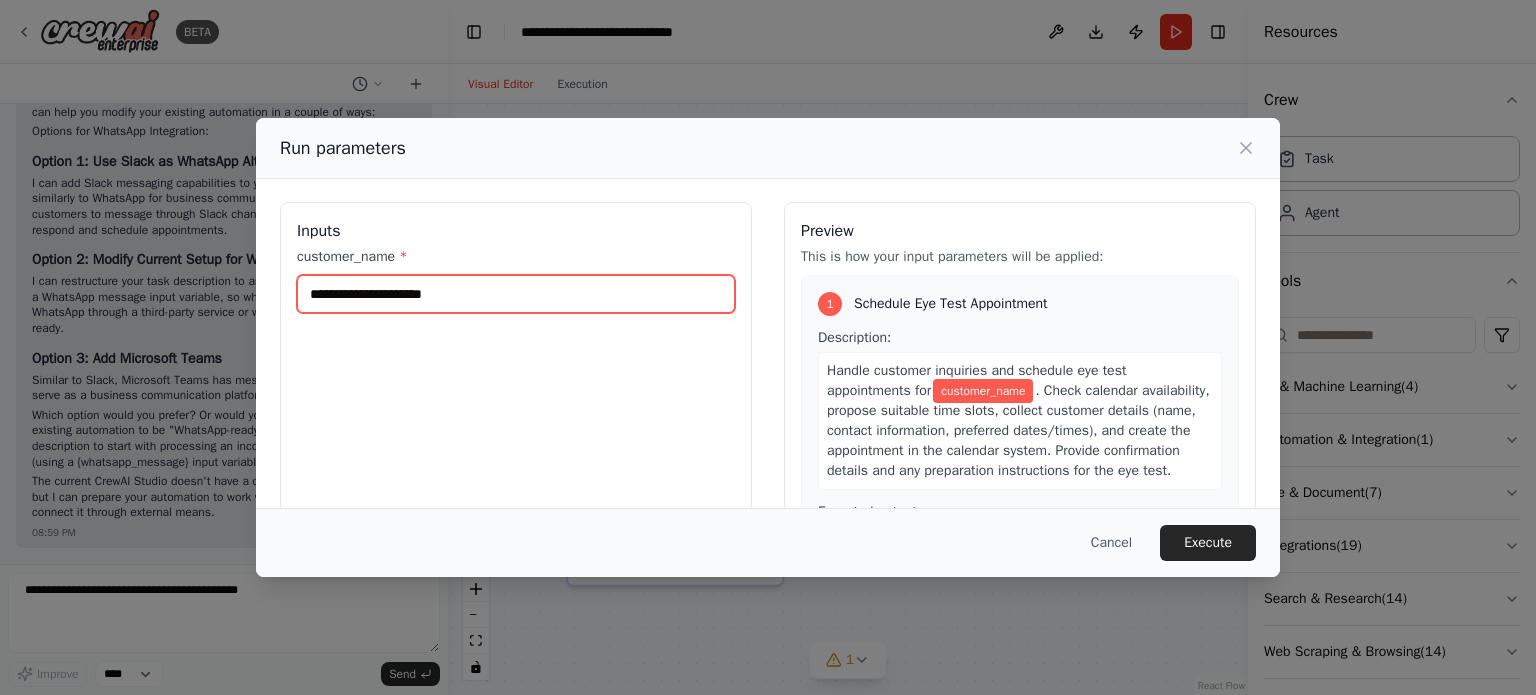 scroll, scrollTop: 0, scrollLeft: 0, axis: both 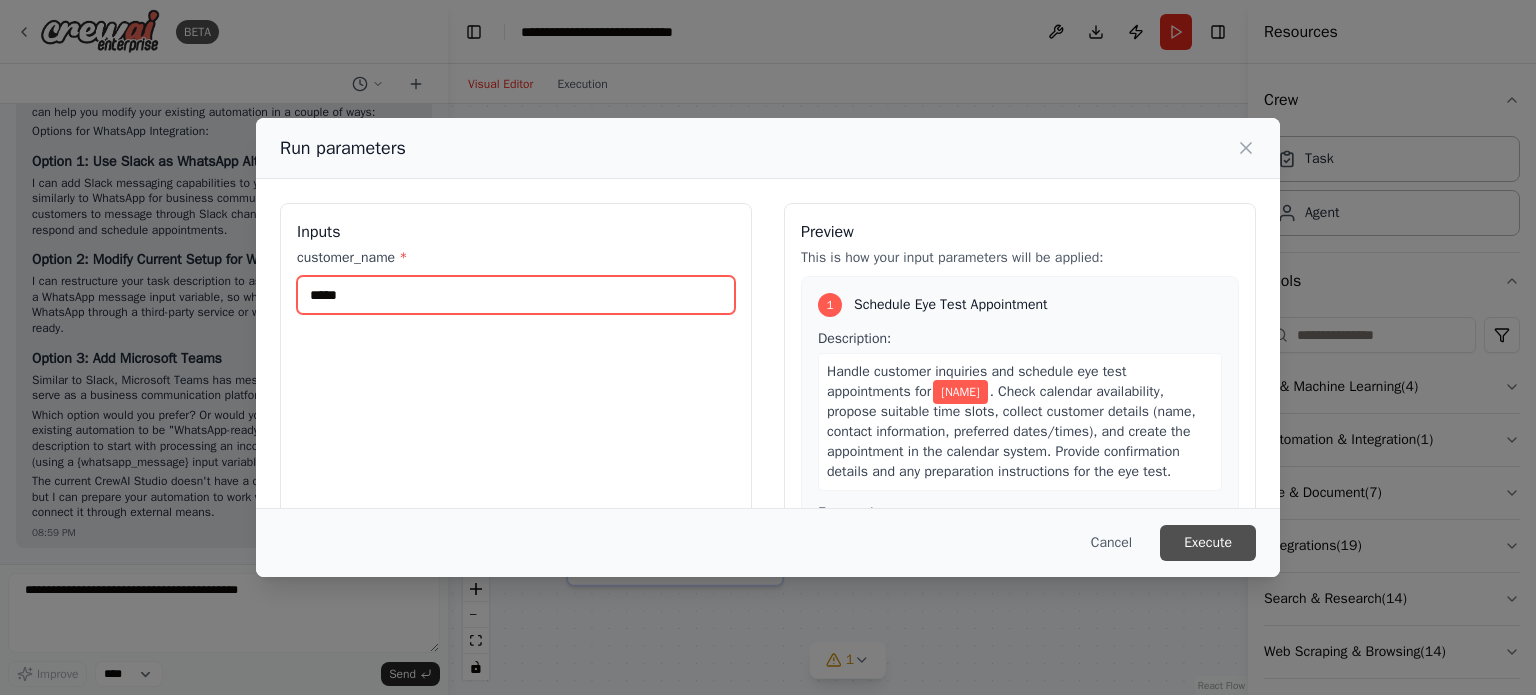 type on "*****" 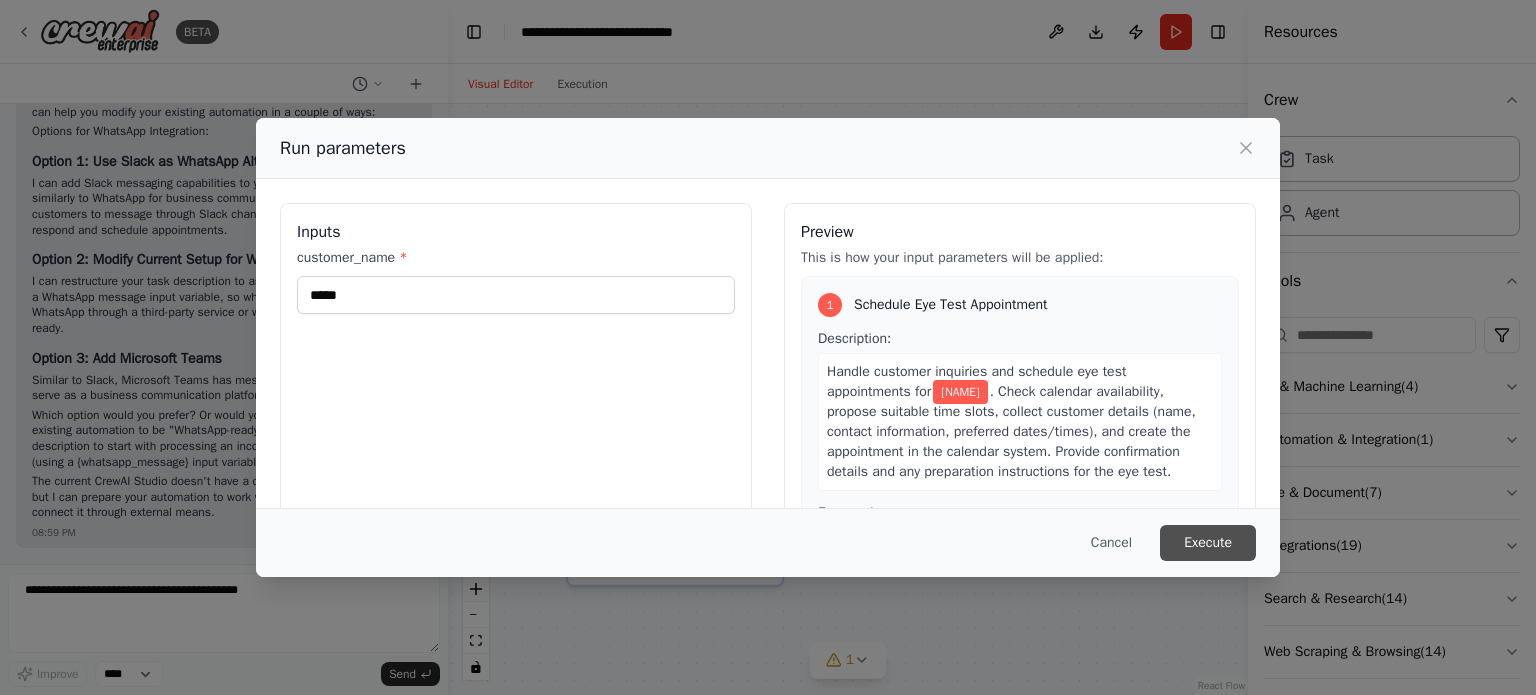 click on "Execute" at bounding box center [1208, 543] 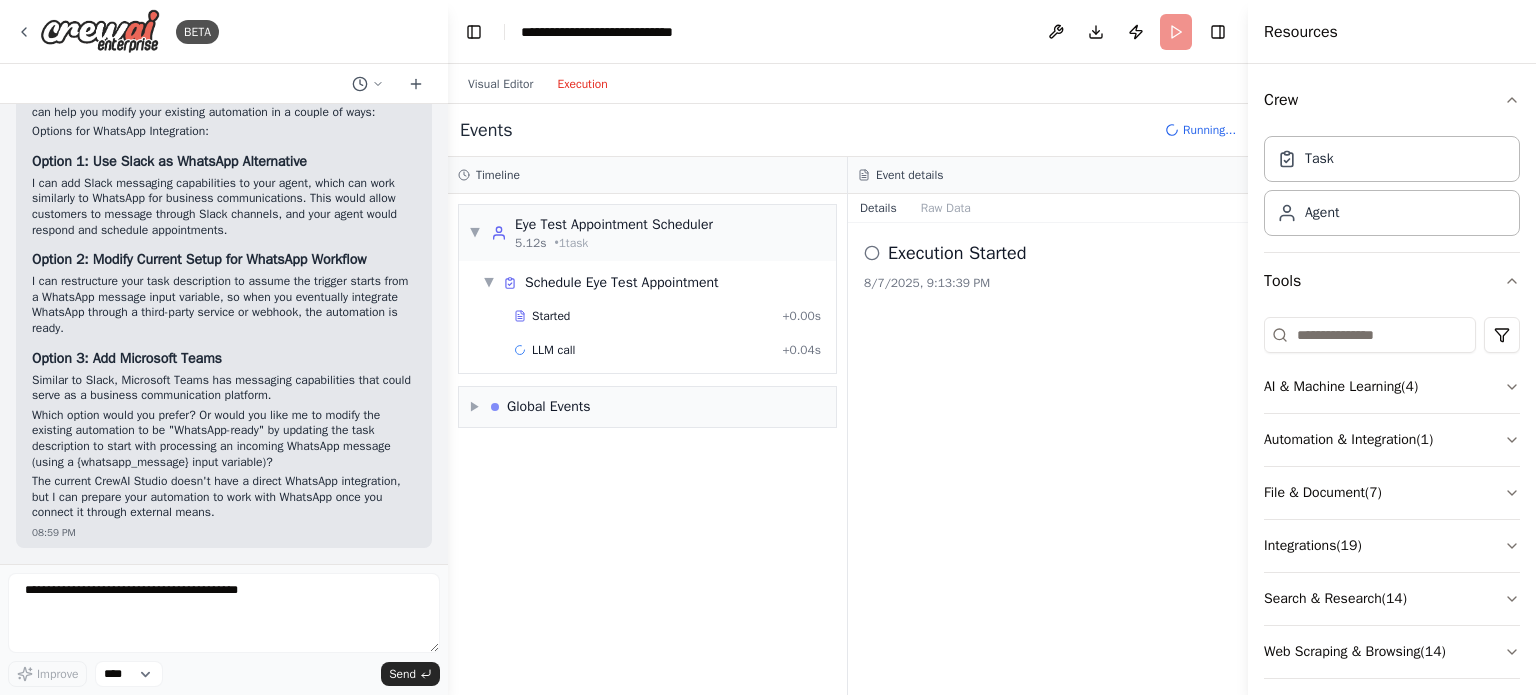 click on "Execution" at bounding box center (582, 84) 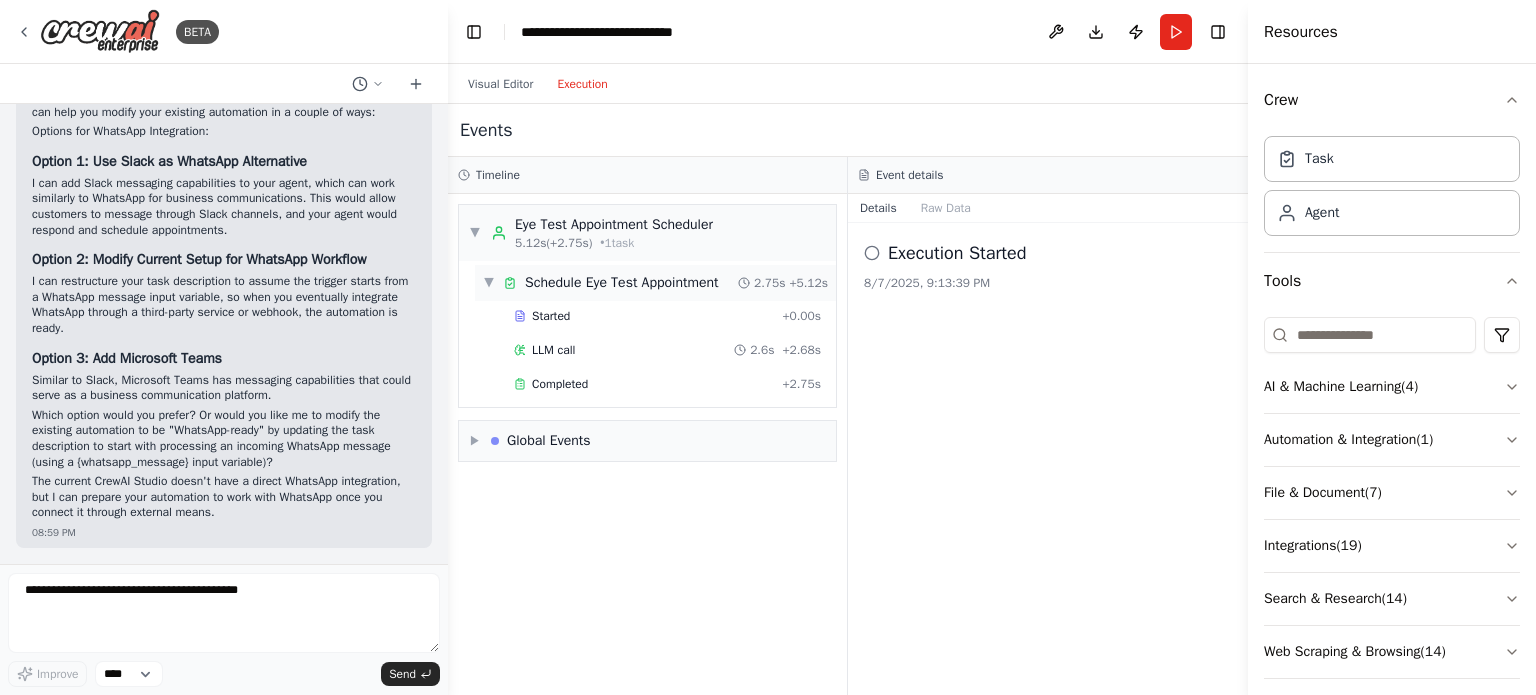 click on "Schedule Eye Test Appointment" at bounding box center (621, 283) 